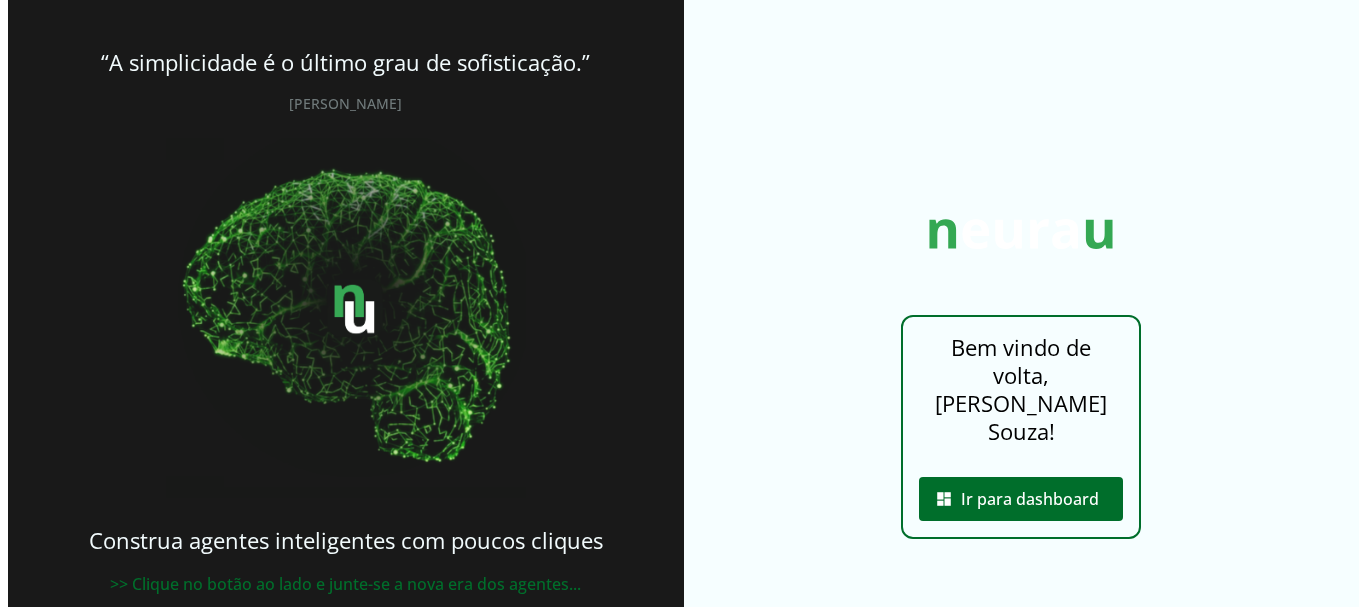 scroll, scrollTop: 0, scrollLeft: 0, axis: both 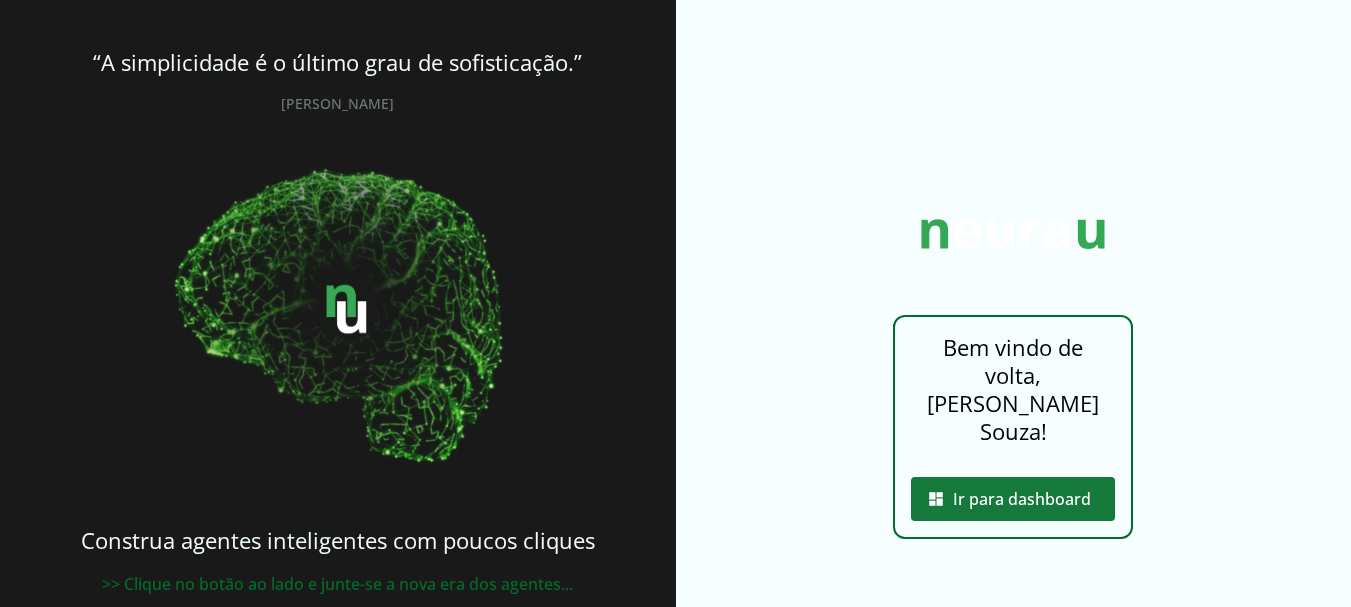 click at bounding box center [1013, 499] 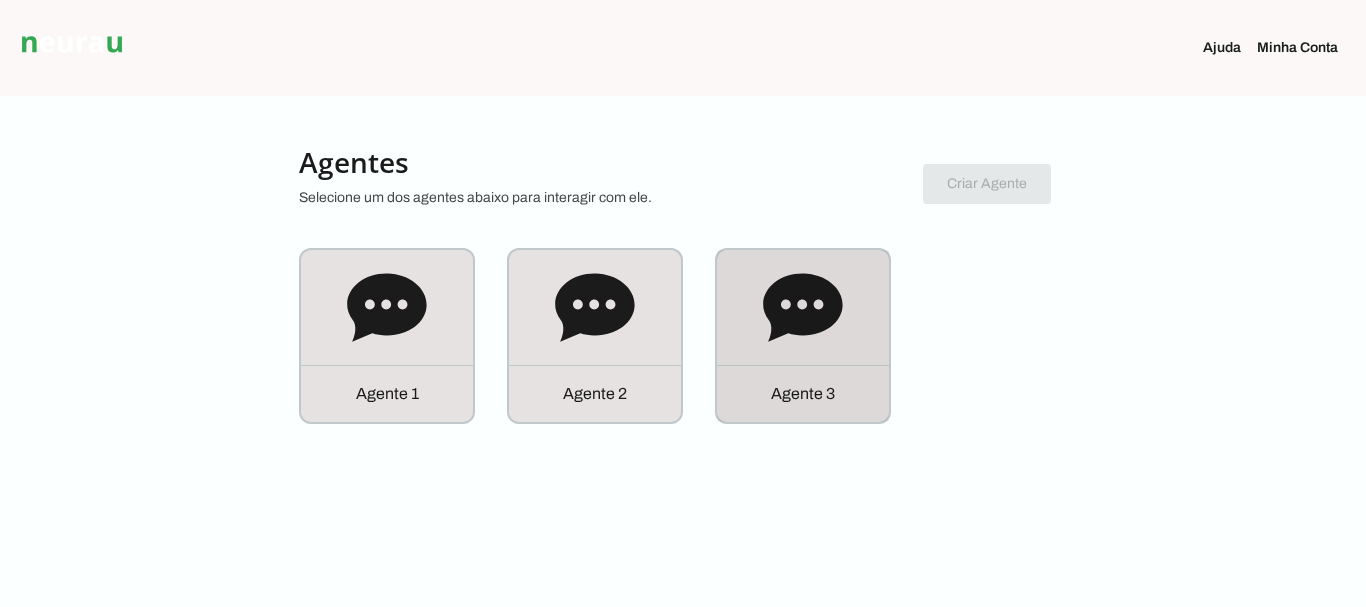 click on "Agente 3" 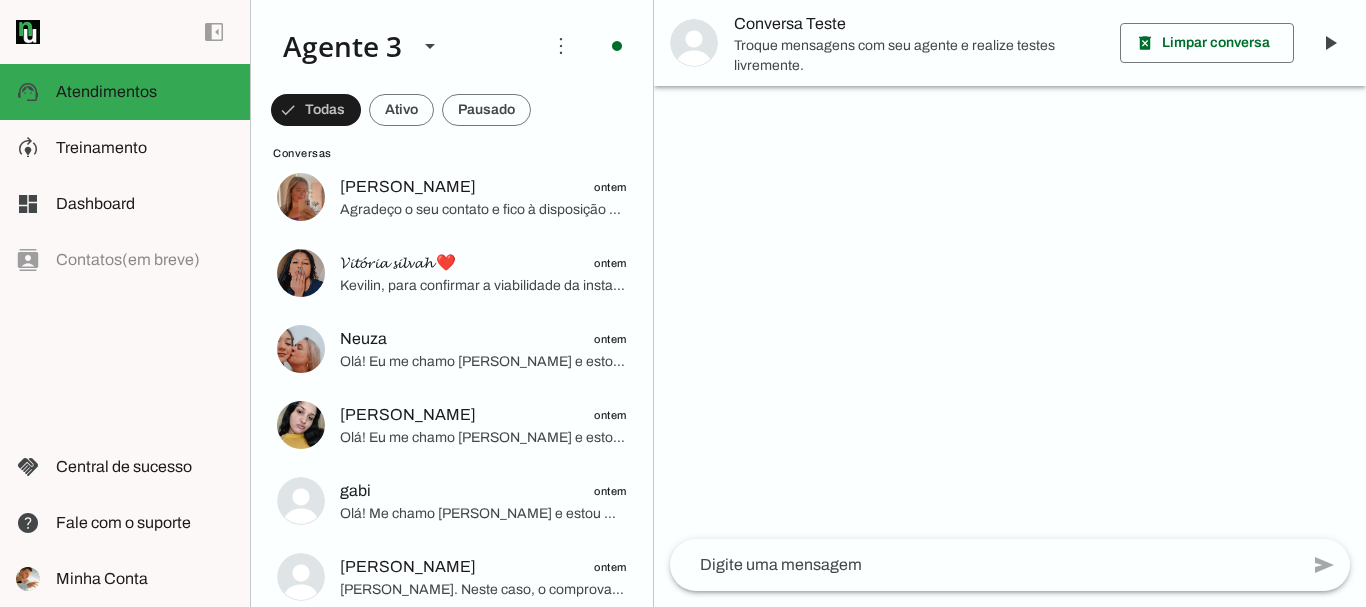 scroll, scrollTop: 0, scrollLeft: 0, axis: both 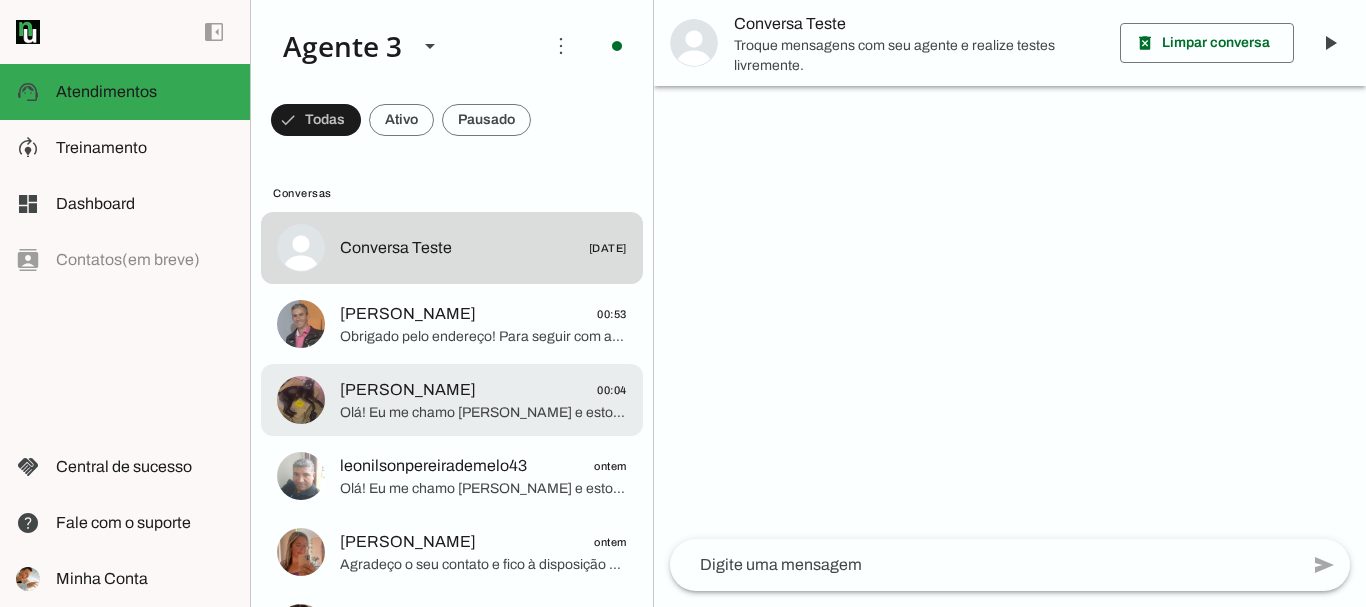 click on "Obrigado pelo endereço! Para seguir com a verificação e oferecer o melhor para você, por favor, poderia me informar seu nome completo e o número do CPF? Além disso, esse endereço é próprio ou alugado? Isso é importante para o cadastro e para garantir a isenção da taxa de instalação, que depende da fidelidade mínima de 12 meses." 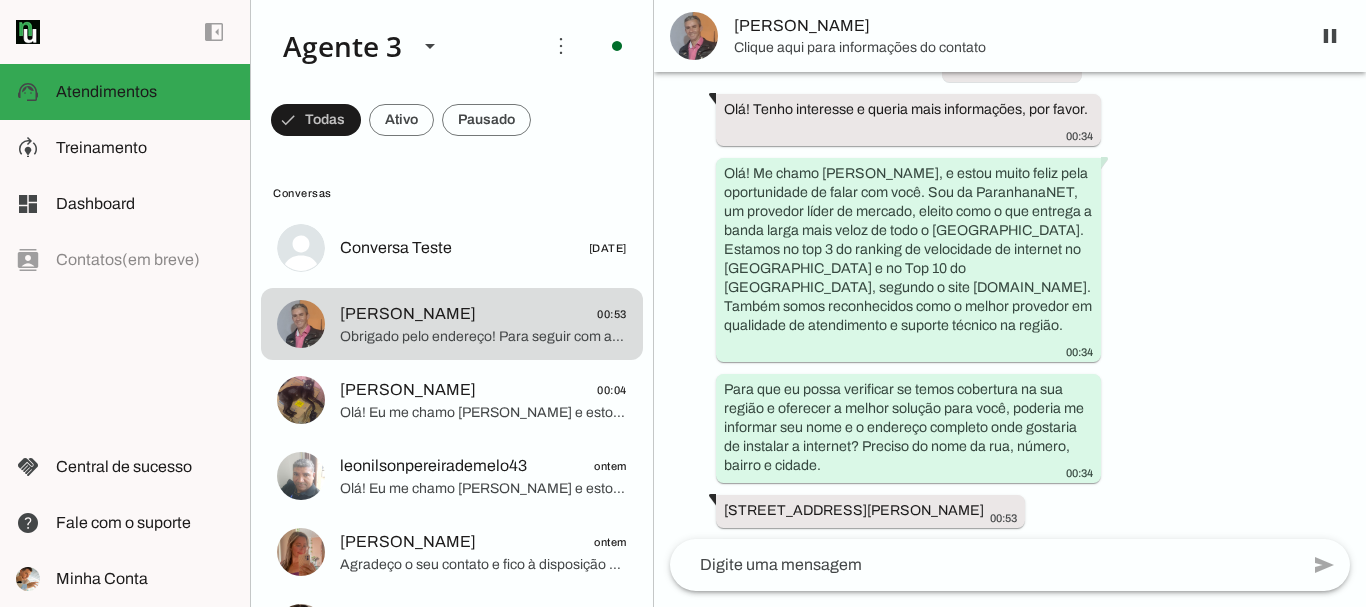 scroll, scrollTop: 0, scrollLeft: 0, axis: both 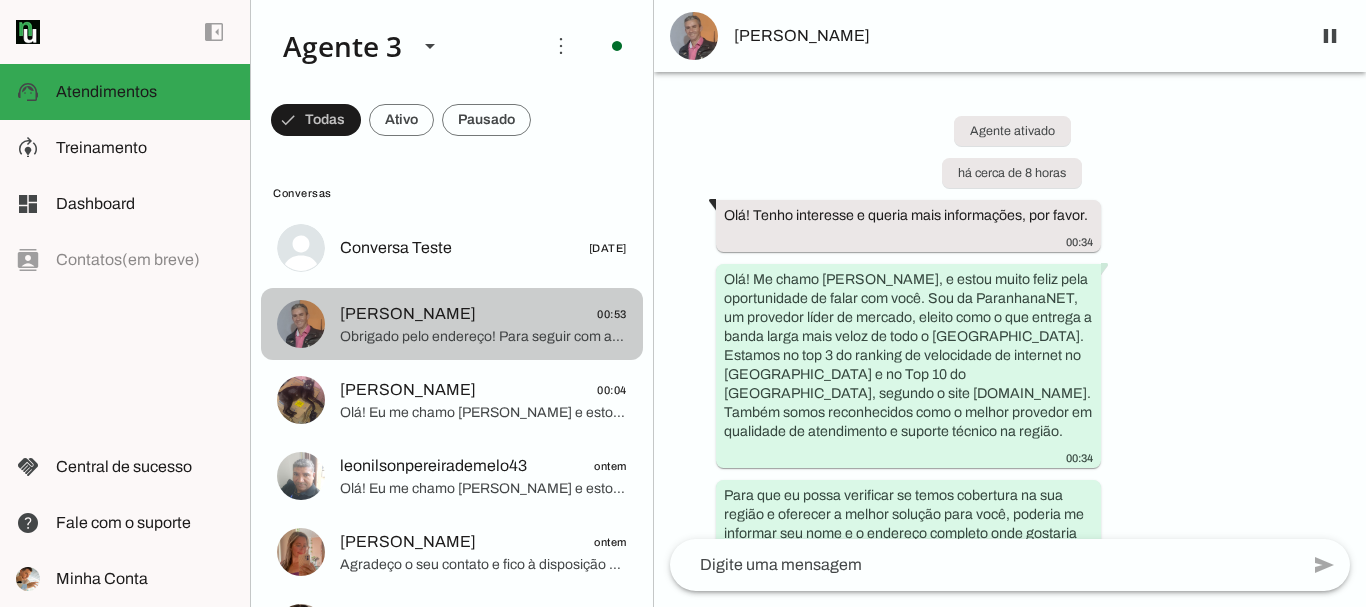 click on "[PERSON_NAME]
00:53
Obrigado pelo endereço! Para seguir com a verificação e oferecer o melhor para você, por favor, poderia me informar seu nome completo e o número do CPF? Além disso, esse endereço é próprio ou alugado? Isso é importante para o cadastro e para garantir a isenção da taxa de instalação, que depende da fidelidade mínima de 12 meses." at bounding box center (452, 248) 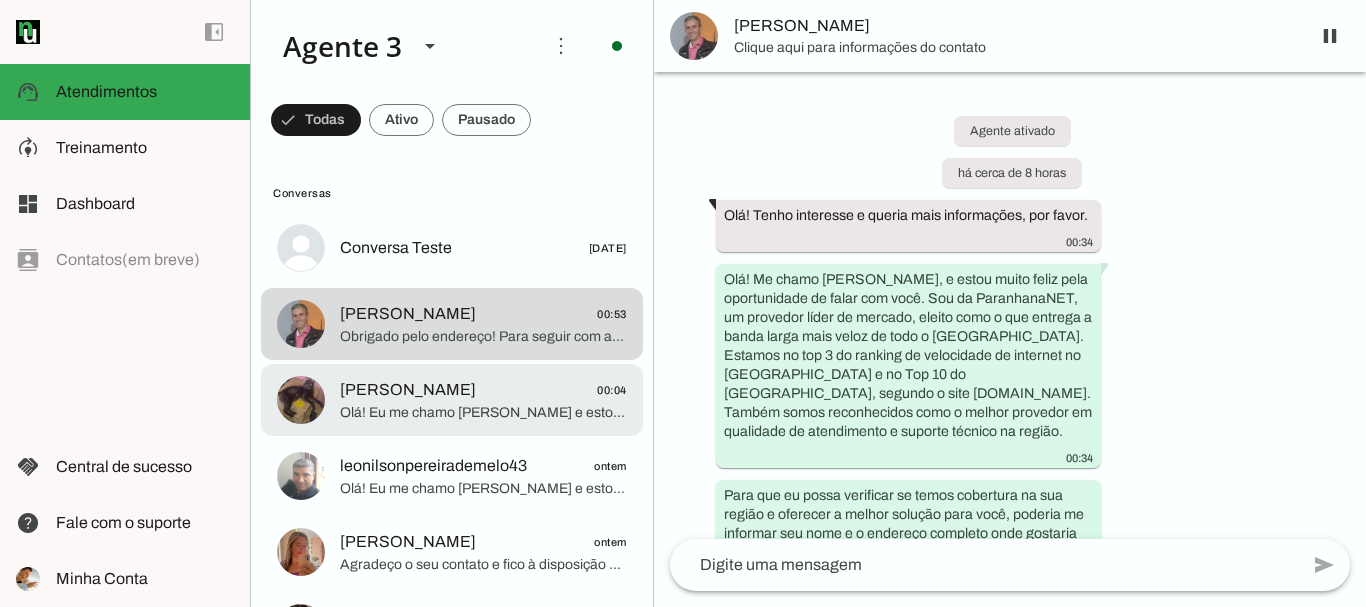 click at bounding box center (483, 248) 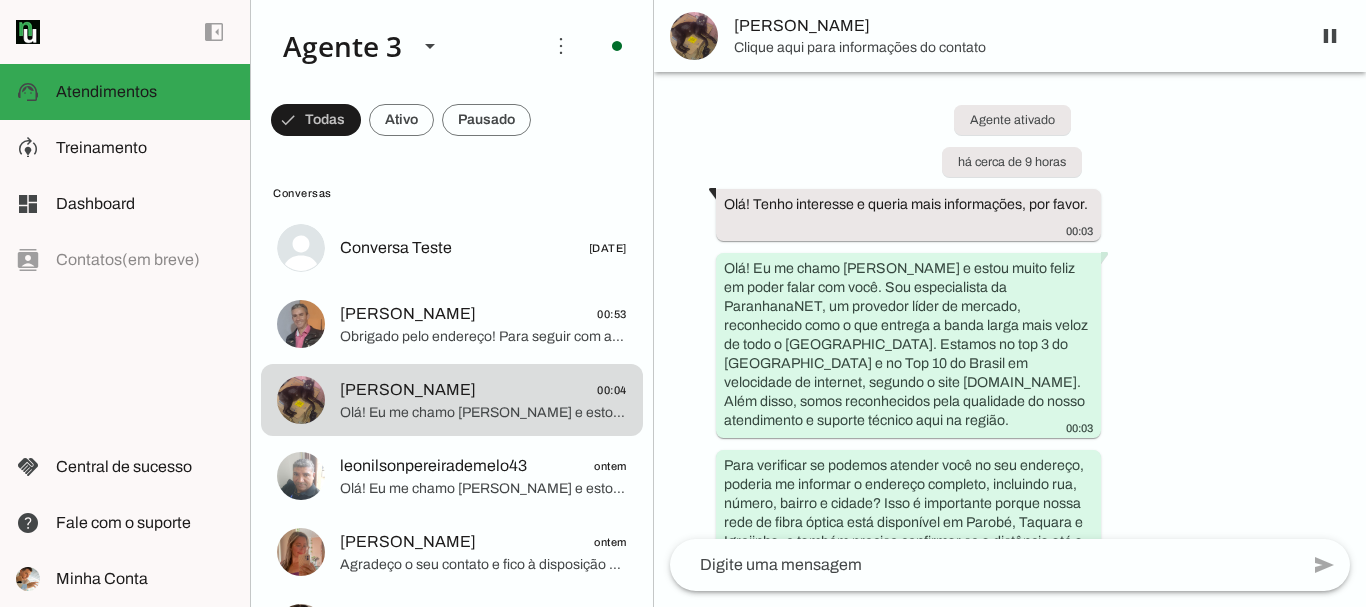 scroll, scrollTop: 0, scrollLeft: 0, axis: both 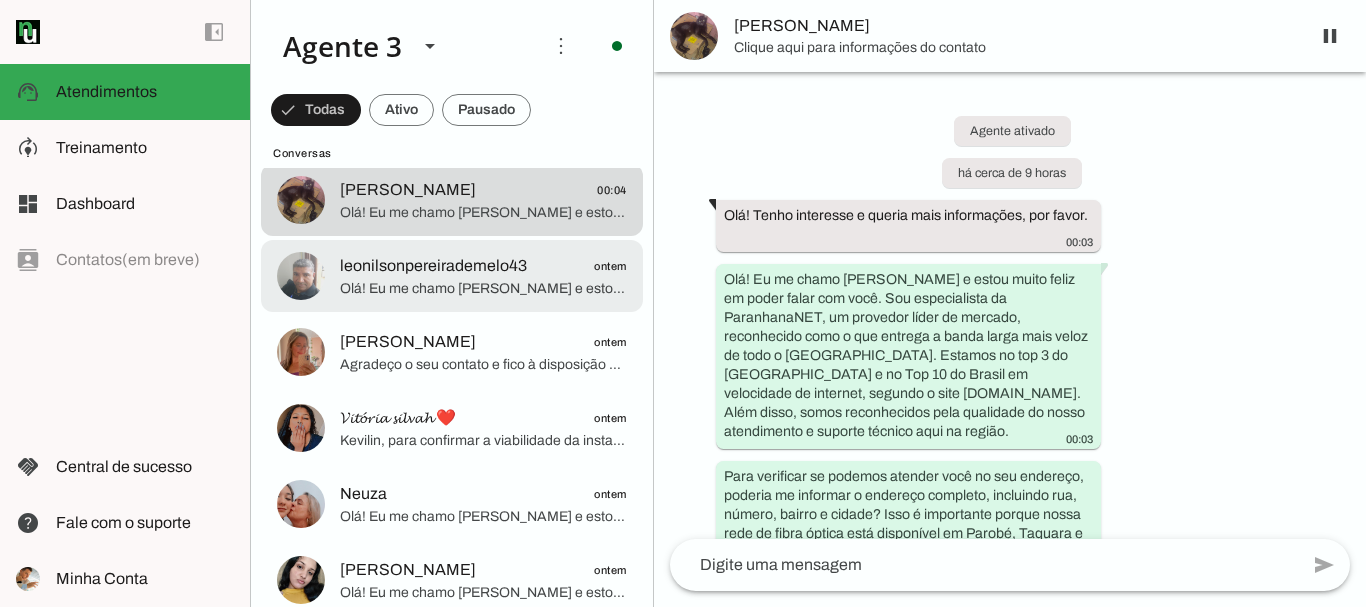 click on "Olá! Eu me chamo [PERSON_NAME] e estou muito feliz pela oportunidade de conversar com você. Sou da ParanhanaNET, um provedor líder de mercado, eleito como o provedor que entrega a banda larga mais veloz de todo o [GEOGRAPHIC_DATA]. Estamos no top 3 do ranking de velocidade de internet no [GEOGRAPHIC_DATA] e no Top 10 do [GEOGRAPHIC_DATA], segundo o site [DOMAIN_NAME]. Além disso, somos reconhecidos como o melhor provedor de internet em qualidade de atendimento e suporte técnico no Vale do Paranhana.
Para que eu possa verificar a disponibilidade de atendimento no seu endereço e te oferecer a melhor solução, poderia, por favor, me informar o endereço completo onde deseja a instalação da internet? Preciso do nome da rua, número, bairro e cidade. Qual é o seu nome?" 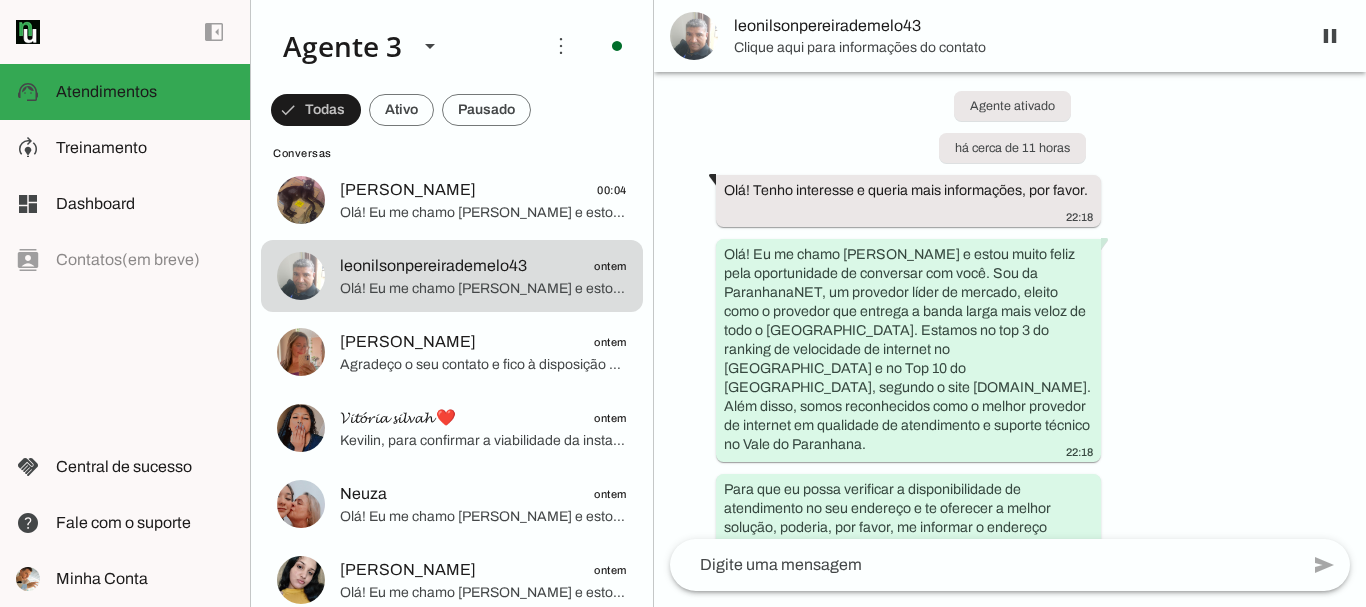 scroll, scrollTop: 0, scrollLeft: 0, axis: both 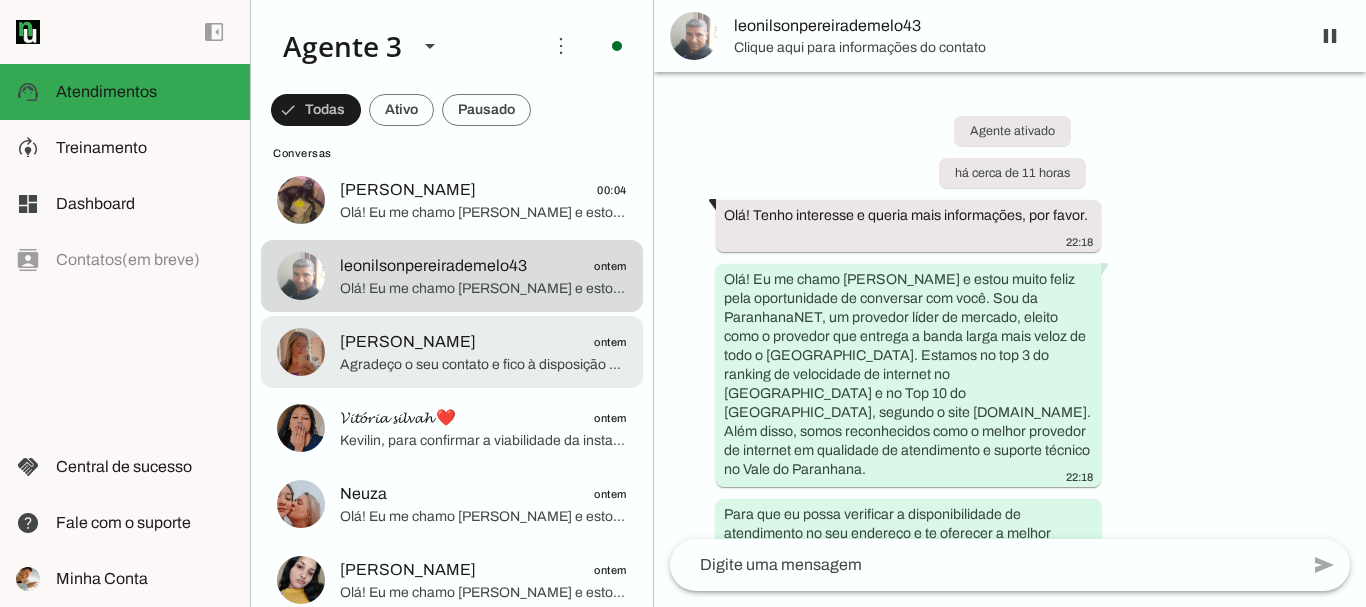 click on "[PERSON_NAME]
ontem" 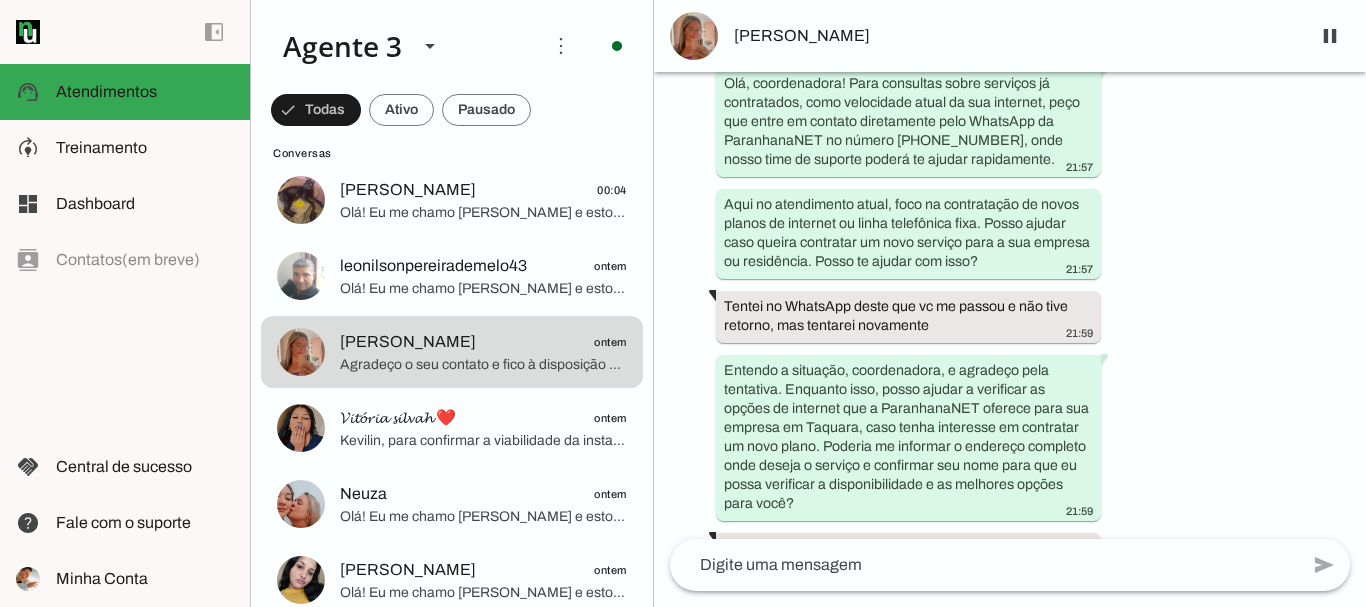 scroll, scrollTop: 816, scrollLeft: 0, axis: vertical 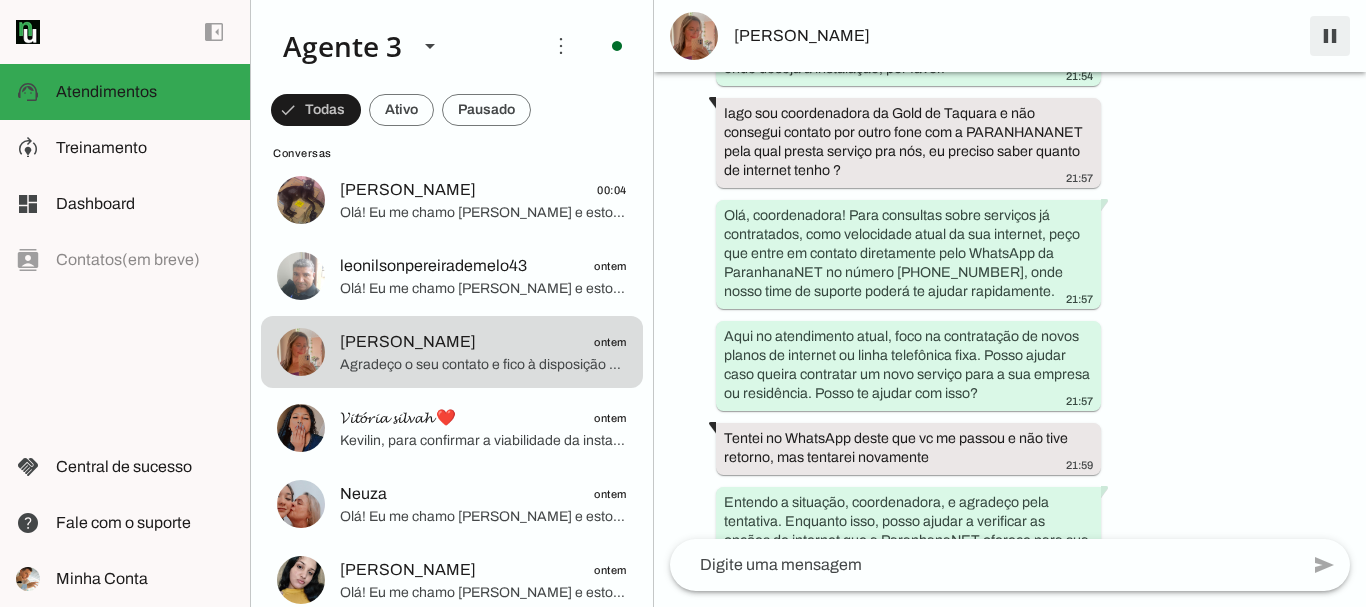 click at bounding box center (1330, 36) 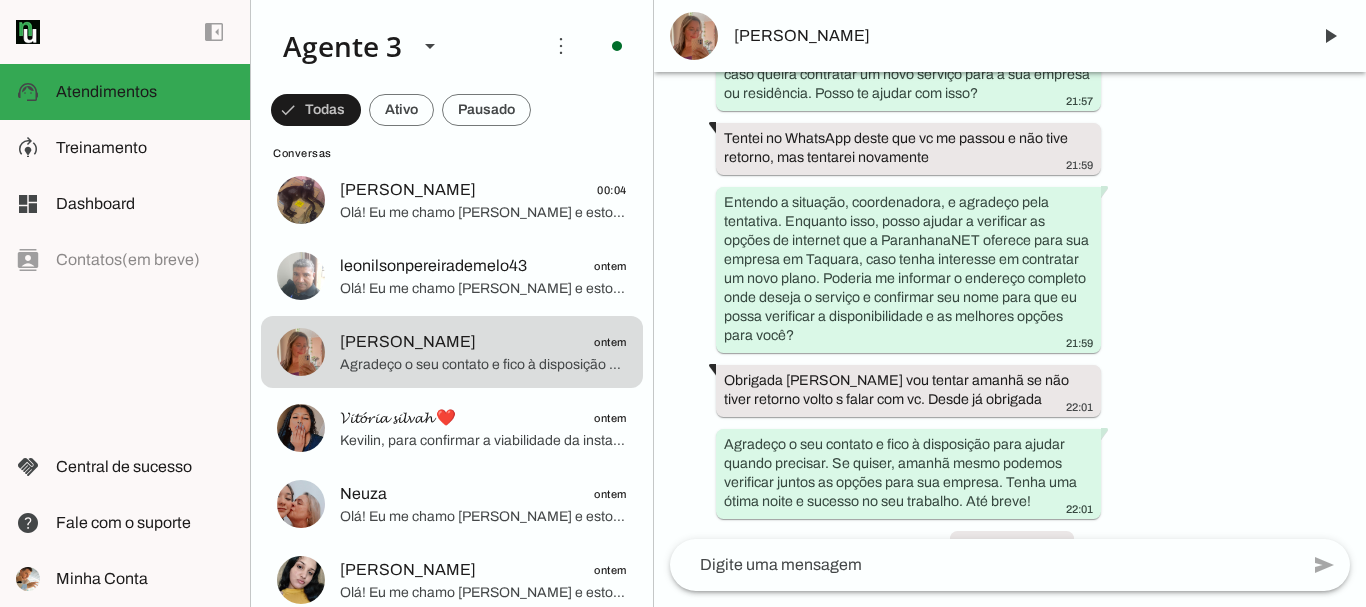 scroll, scrollTop: 1158, scrollLeft: 0, axis: vertical 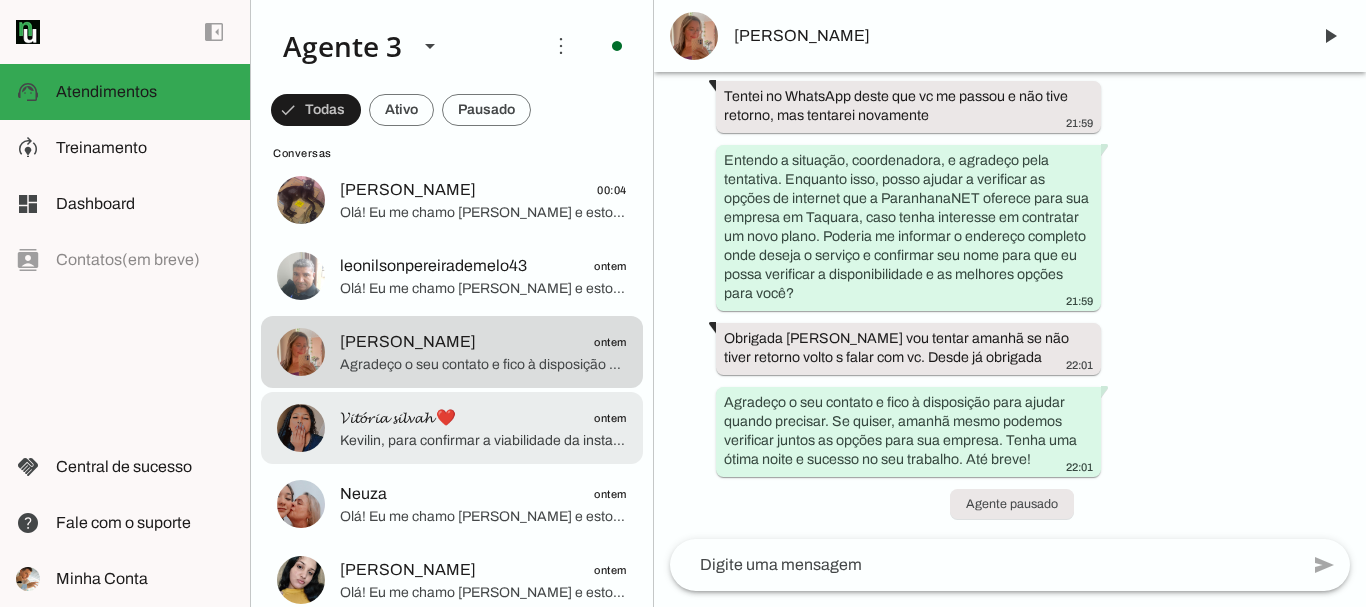 click on "𝓥𝓲𝓽𝓸́𝓻𝓲𝓪 𝓼𝓲𝓵𝓿𝓪𝓱 ❤️" 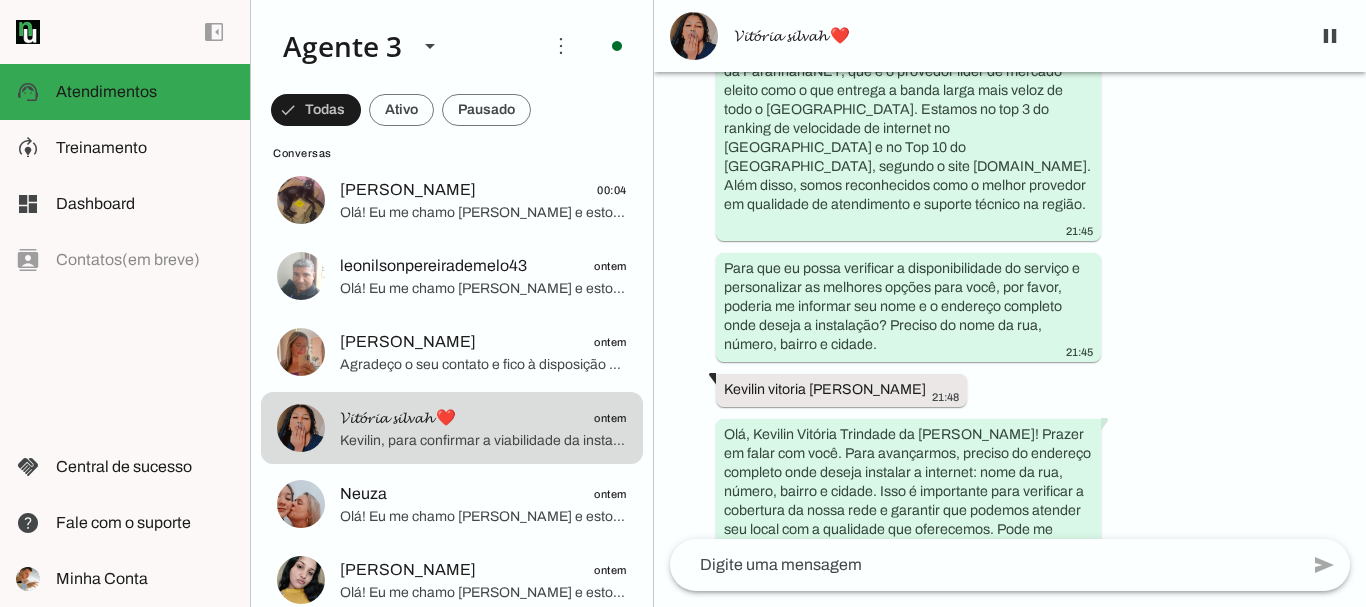 scroll, scrollTop: 0, scrollLeft: 0, axis: both 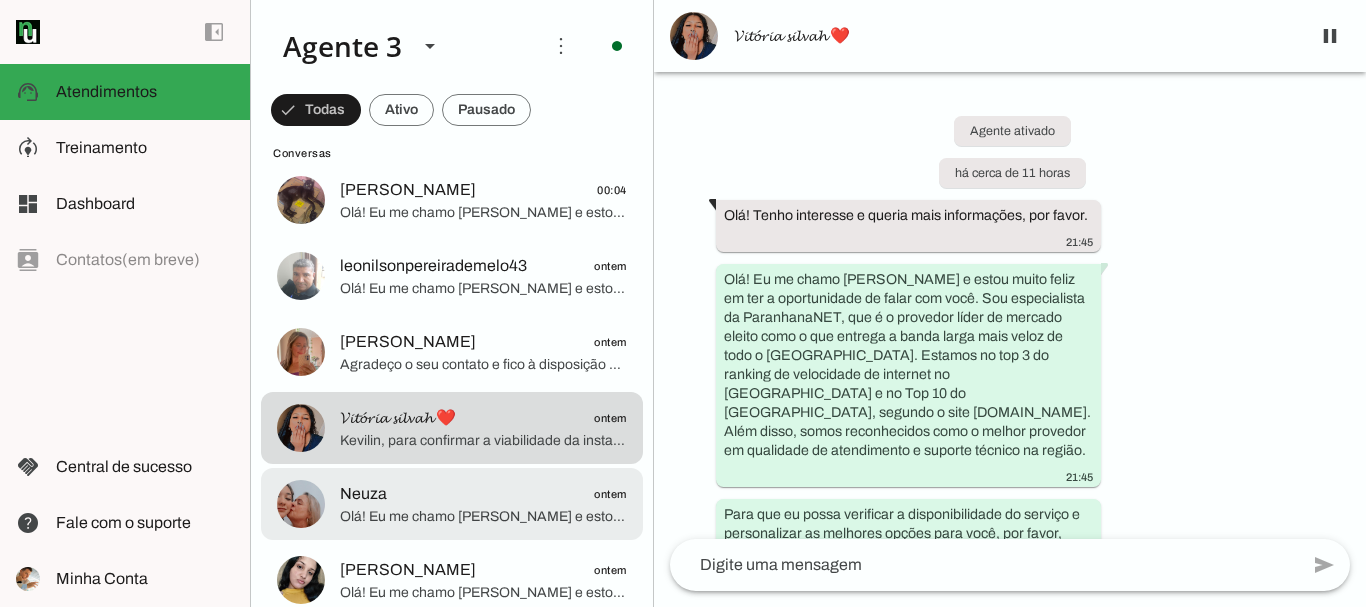 click on "Neuza
ontem" 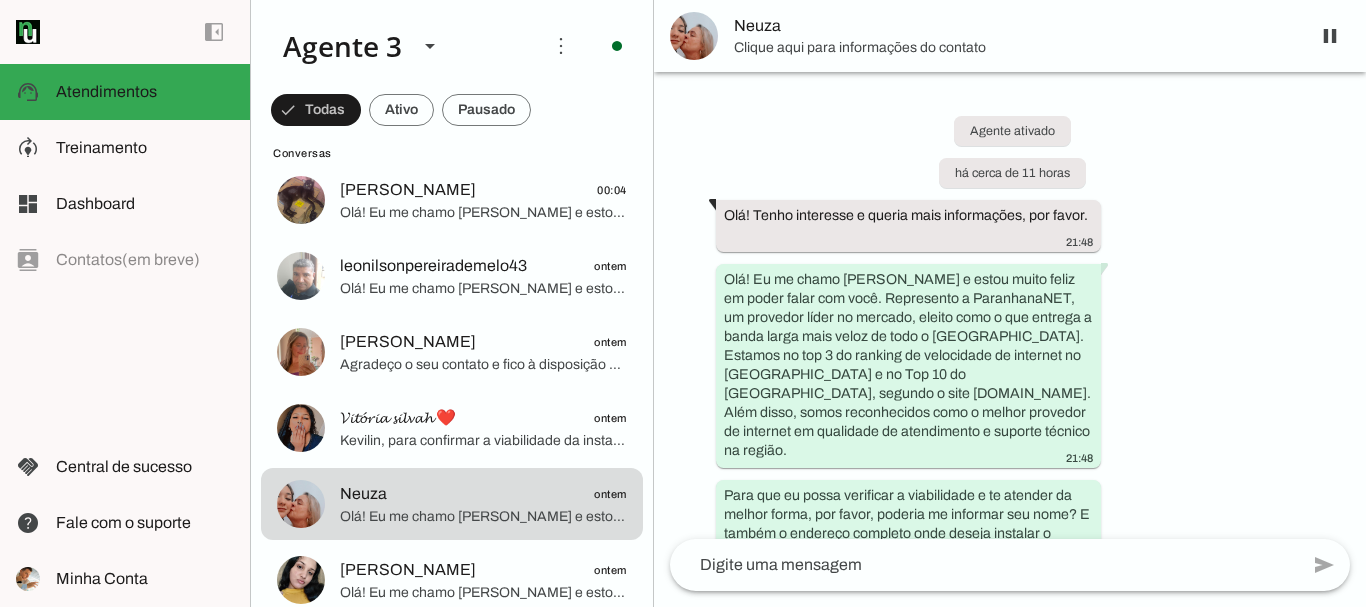 scroll, scrollTop: 70, scrollLeft: 0, axis: vertical 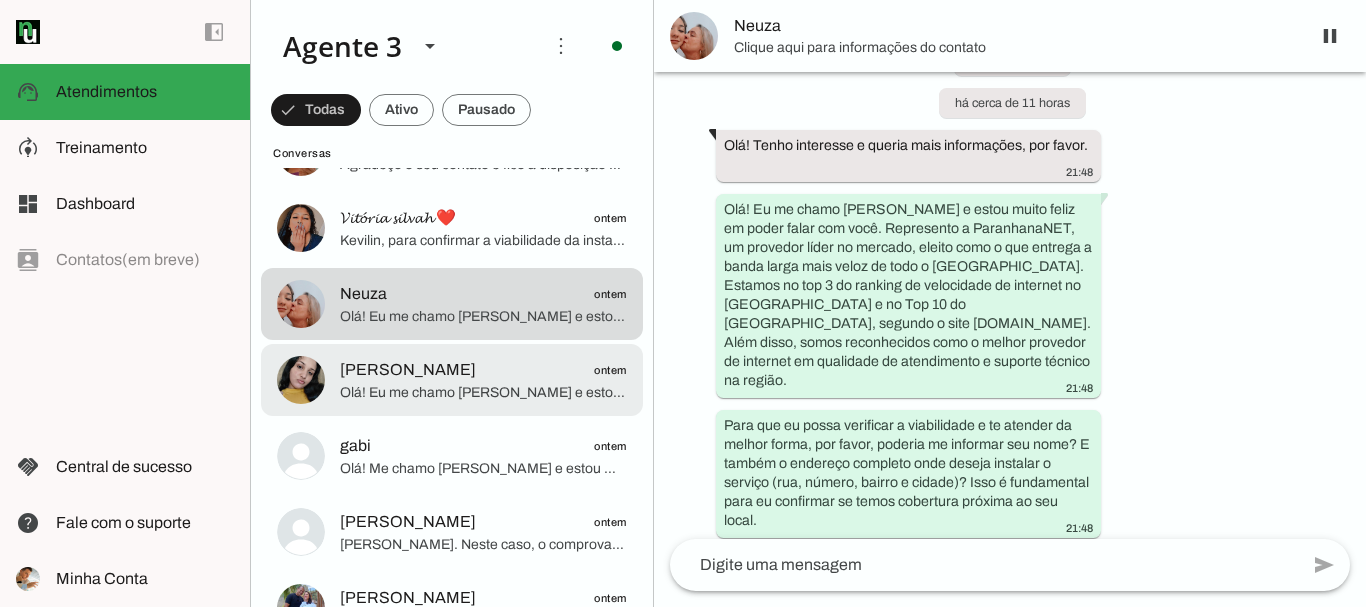 click on "[PERSON_NAME]" 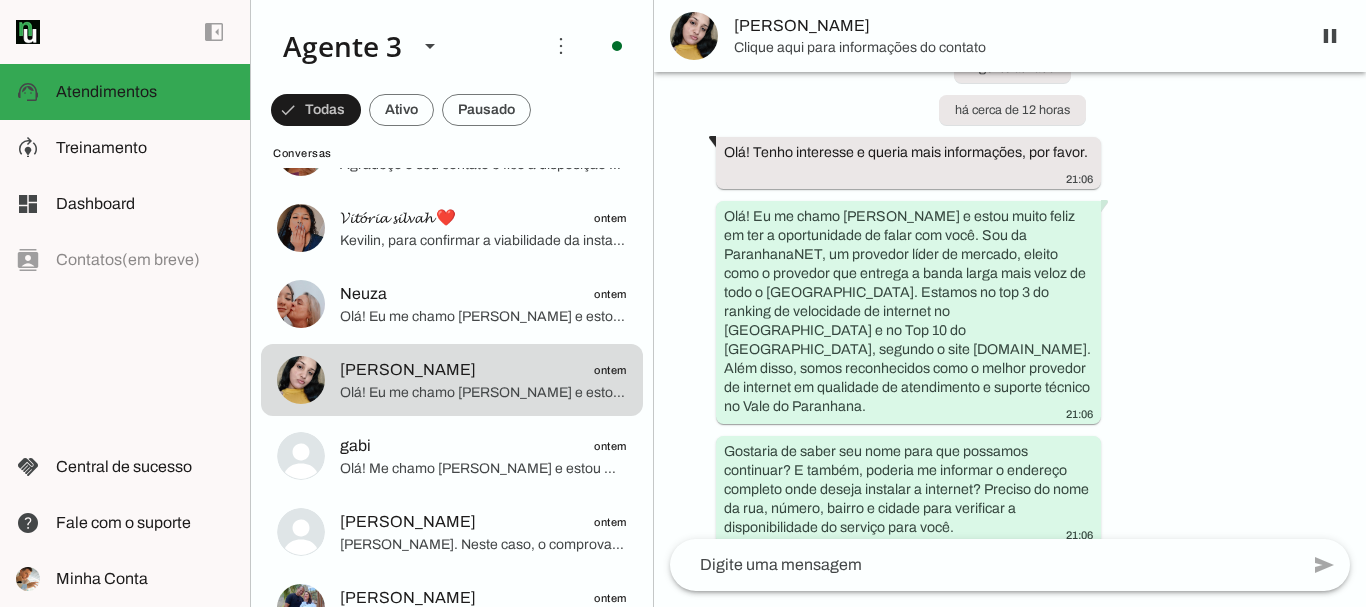 scroll, scrollTop: 70, scrollLeft: 0, axis: vertical 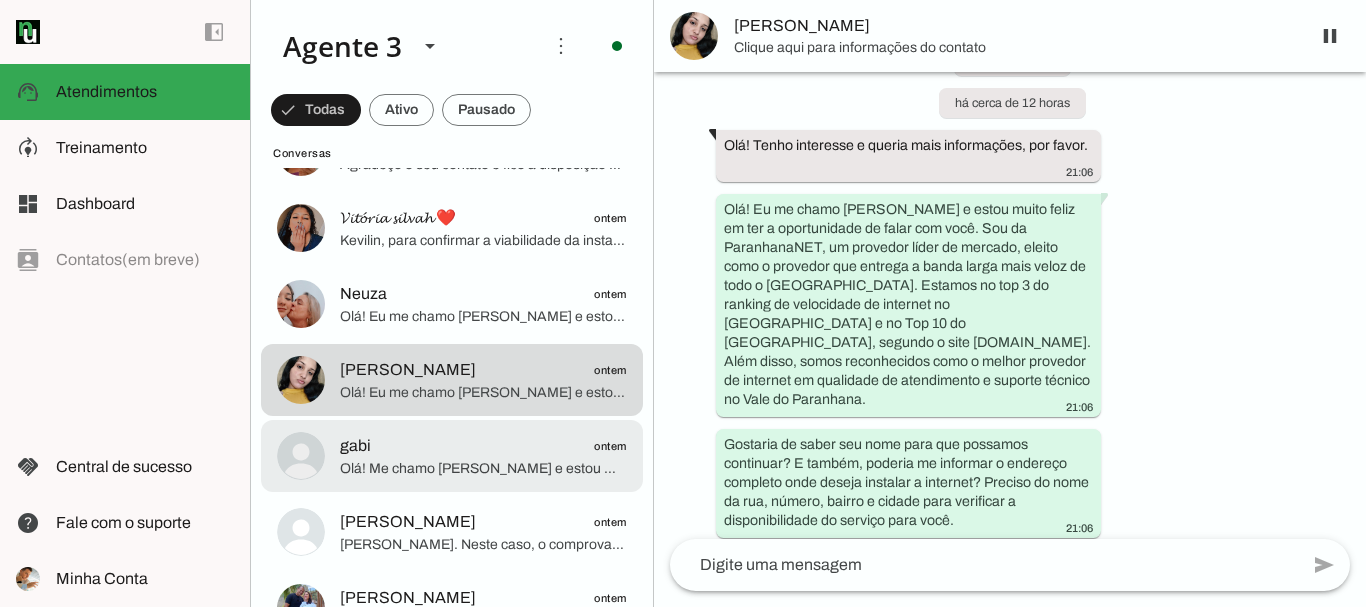 click on "gabi
ontem" 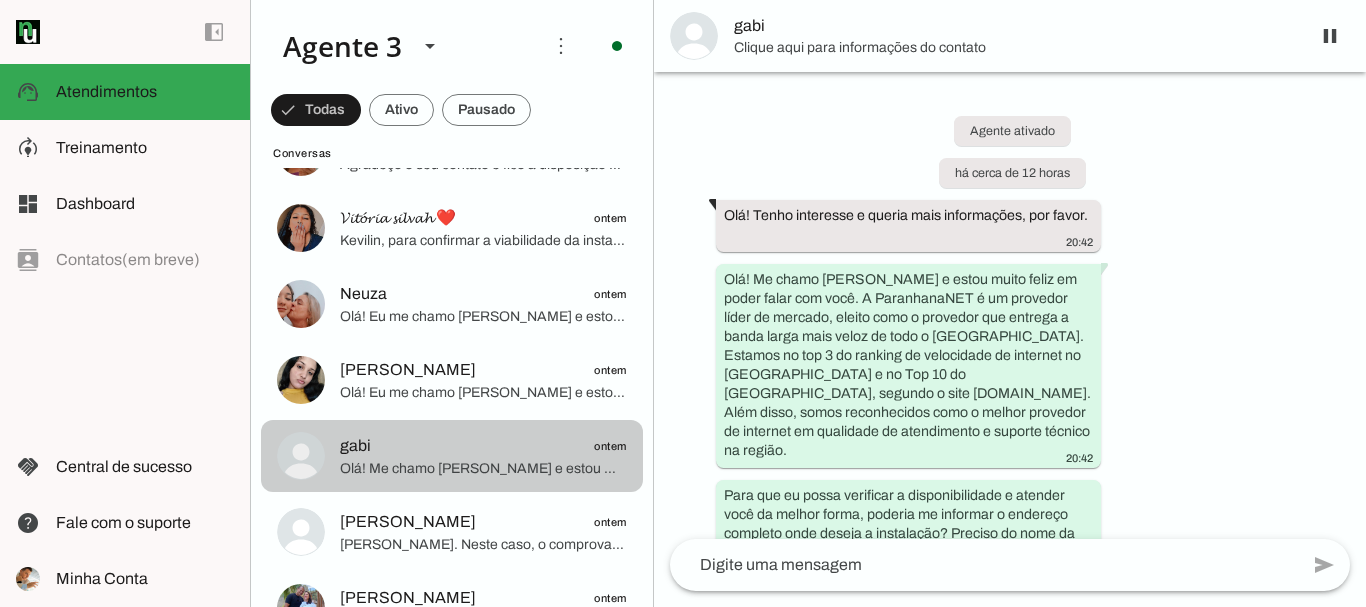 scroll, scrollTop: 51, scrollLeft: 0, axis: vertical 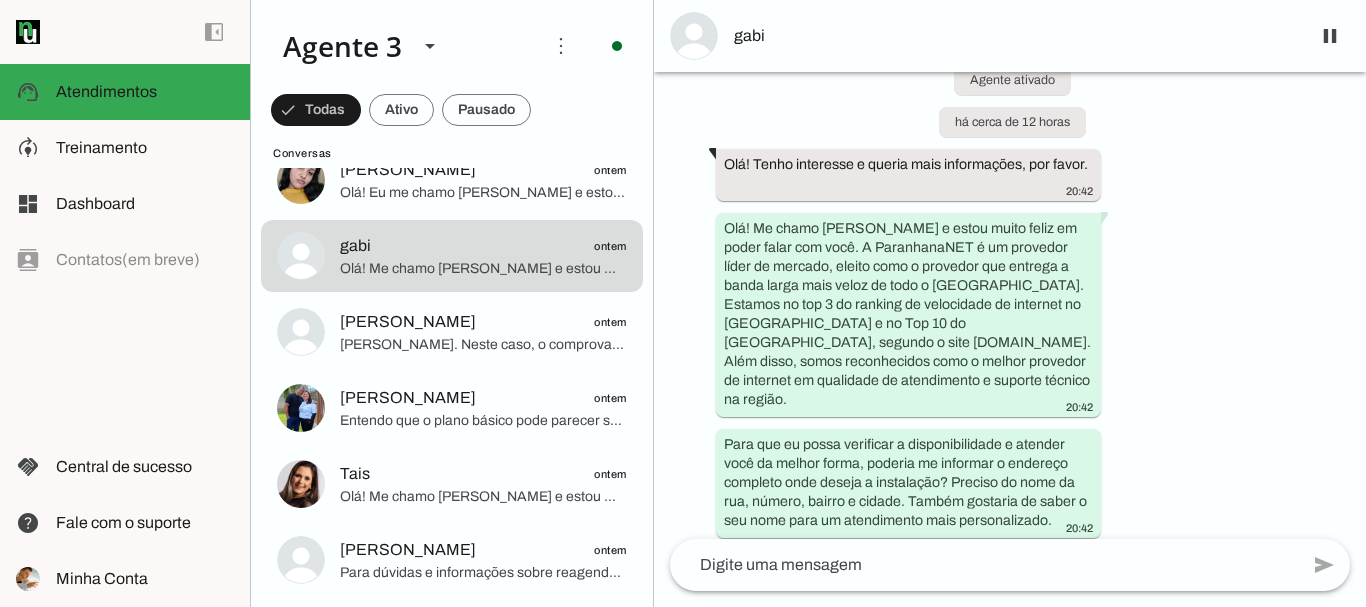 click on "Agente ativado
há cerca de 12 horas
Olá! Tenho interesse e queria mais informações, por favor. 20:42
Olá! Me chamo [PERSON_NAME] e estou muito feliz em poder falar com você. A ParanhanaNET é um provedor líder de mercado, eleito como o provedor que entrega a banda larga mais veloz de todo o [GEOGRAPHIC_DATA]. Estamos no top 3 do ranking de velocidade de internet no [GEOGRAPHIC_DATA] e no Top 10 do [GEOGRAPHIC_DATA], segundo o site [DOMAIN_NAME]. Além disso, somos reconhecidos como o melhor provedor de internet em qualidade de atendimento e suporte técnico na região. 20:42 Para que eu possa verificar a disponibilidade e atender você da melhor forma, poderia me informar o endereço completo onde deseja a instalação? Preciso do nome da rua, número, bairro e cidade. Também gostaria de saber o seu nome para um atendimento mais personalizado. 20:42" at bounding box center [1010, 305] 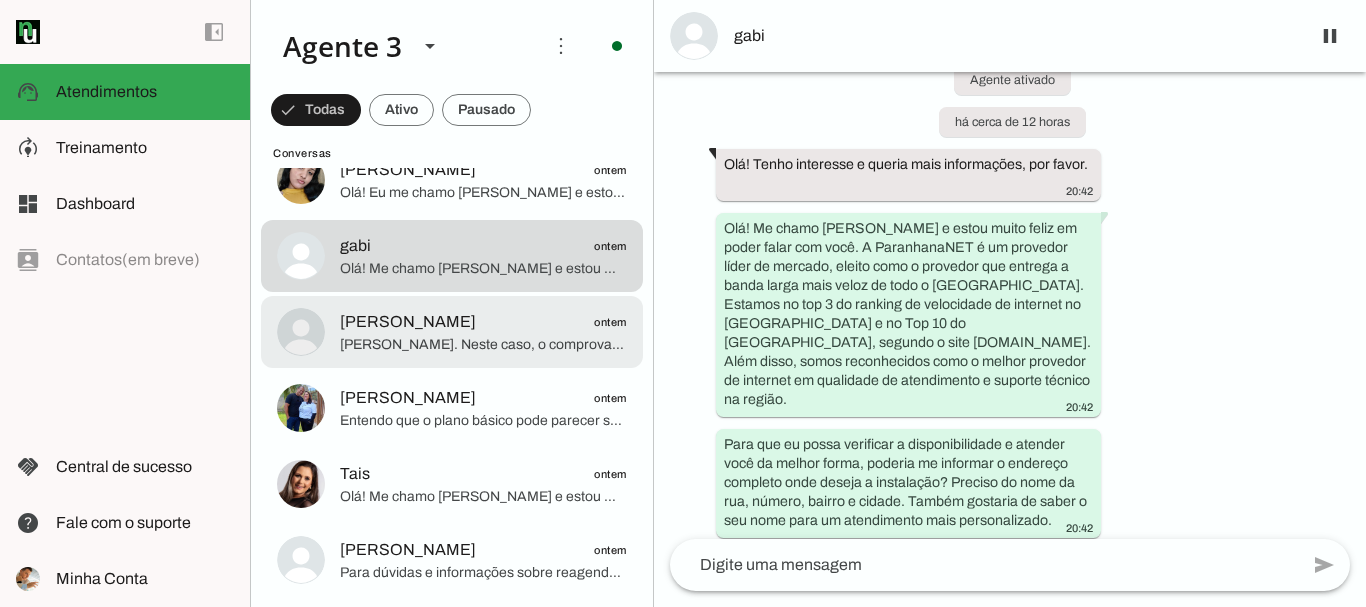 click on "[PERSON_NAME]. Neste caso, o comprovante de endereço é importante para a formalização do cadastro e aprovação financeira. Você pode enviar algum documento recente que comprove o endereço, como uma conta de água, telefone, ou mesmo um contrato de aluguel, se tiver.
Se não tiver nenhum desses, me avise para verificarmos se há alguma alternativa ou orientação específica que possamos oferecer para o seu caso.
Você pode verificar se consegue algum documento comprobatório e me enviar?" 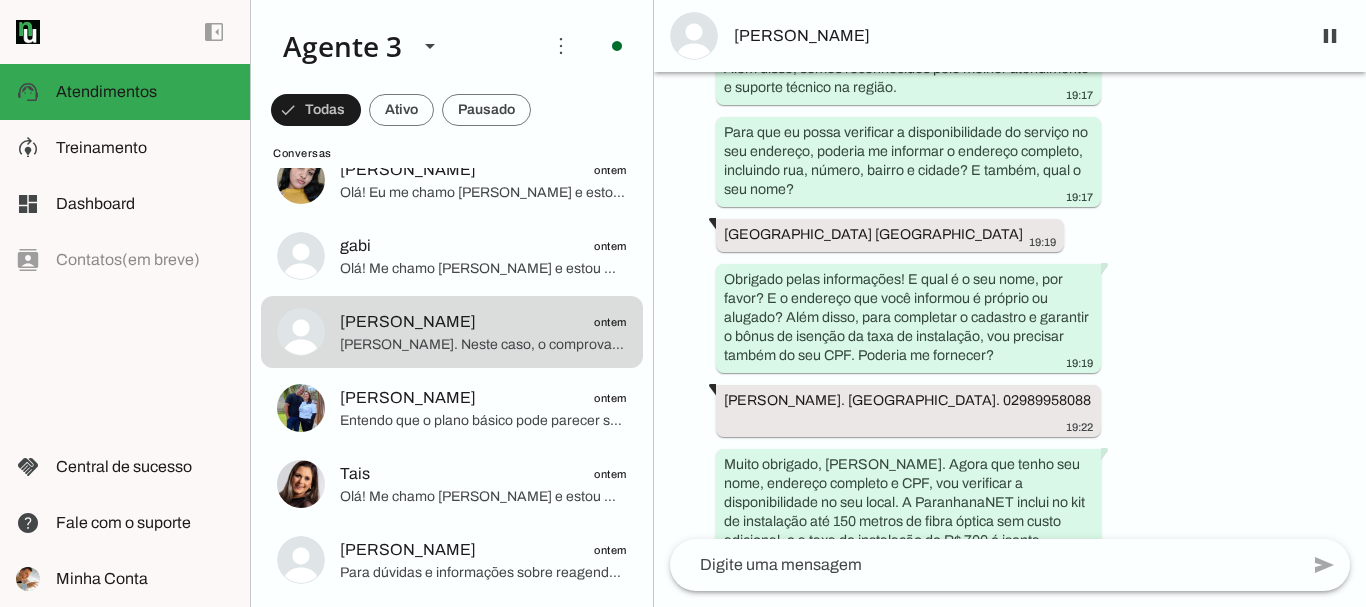 scroll, scrollTop: 401, scrollLeft: 0, axis: vertical 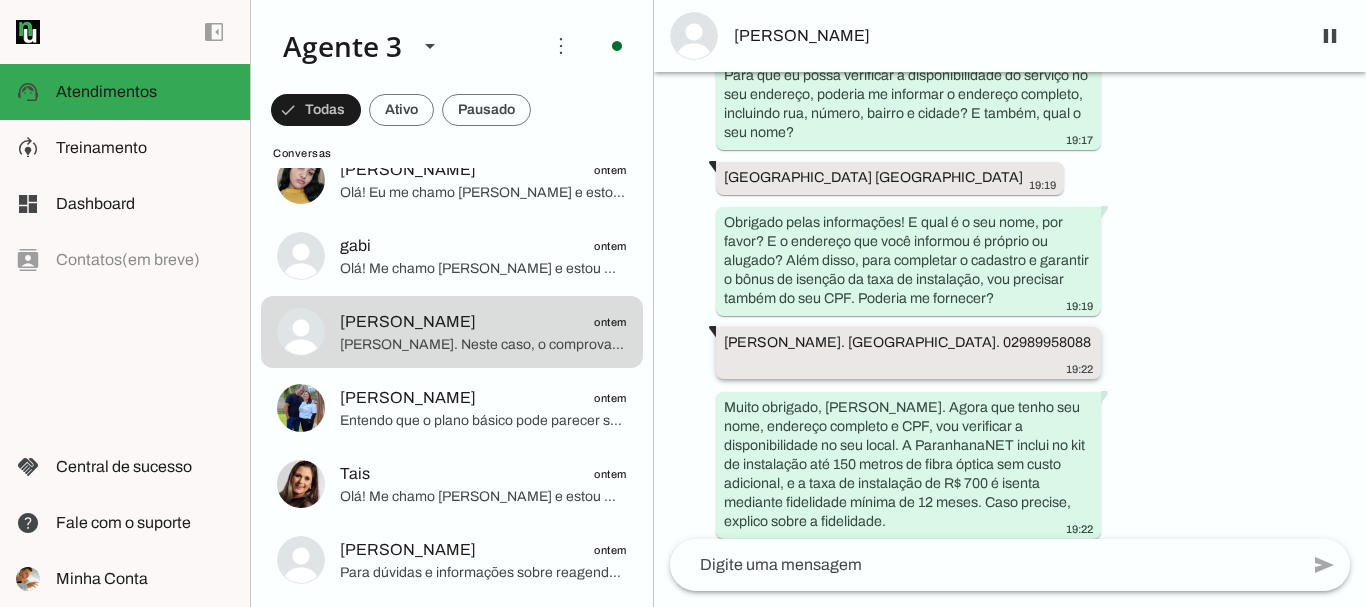 click on "[PERSON_NAME]. [GEOGRAPHIC_DATA]. 02989958088" 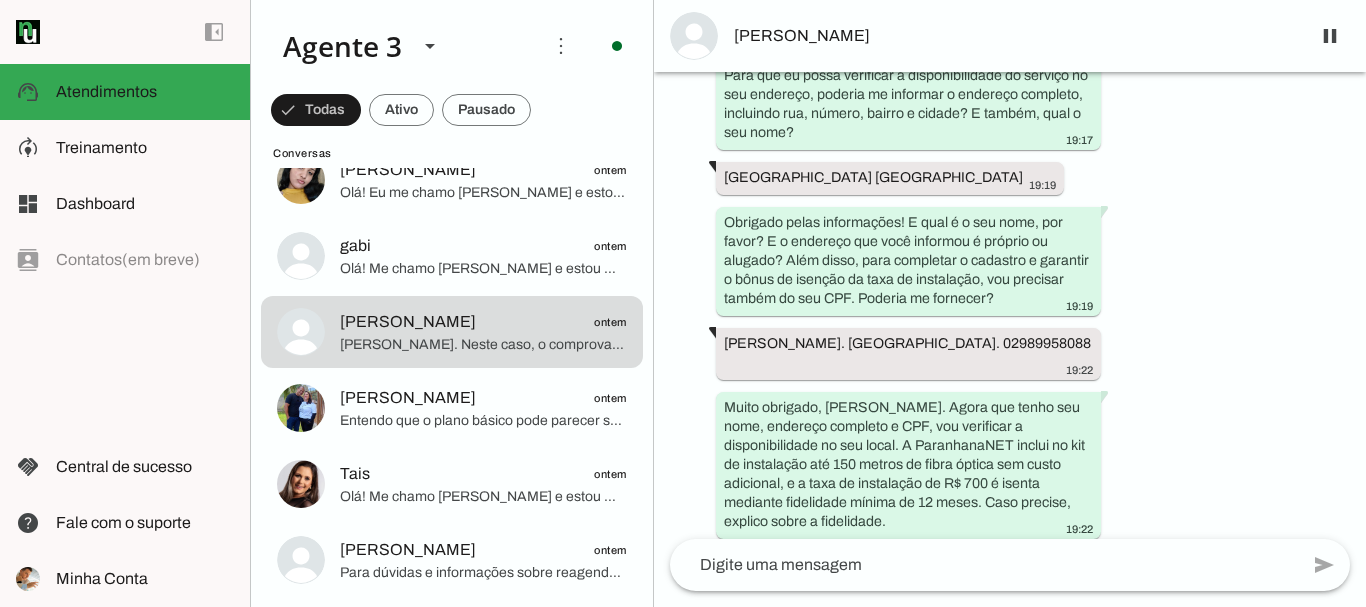 click on "Agente ativado
há cerca de 14 horas
Olá! Tenho interesse e queria mais informações, por favor. 19:17
Olá! Eu me chamo [PERSON_NAME] e estou muito feliz pela oportunidade de falar com você. Sou agente da [PERSON_NAME], que é líder de mercado no [GEOGRAPHIC_DATA], conhecida por entregar a banda larga mais veloz da região e estar no top 3 do [GEOGRAPHIC_DATA] e no top 10 do [GEOGRAPHIC_DATA], segundo o site [DOMAIN_NAME]. Além disso, somos reconhecidos pelo melhor atendimento e suporte técnico na região. 19:17 Para que eu possa verificar a disponibilidade do serviço no seu endereço, poderia me informar o endereço completo, incluindo rua, número, bairro e cidade? E também, qual o seu nome? 19:17
[STREET_ADDRESS][GEOGRAPHIC_DATA] 19:19
19:19
[PERSON_NAME]. [GEOGRAPHIC_DATA]. 02989958088 19:22
19:22 19:22
Okay 19:24" at bounding box center [1010, 305] 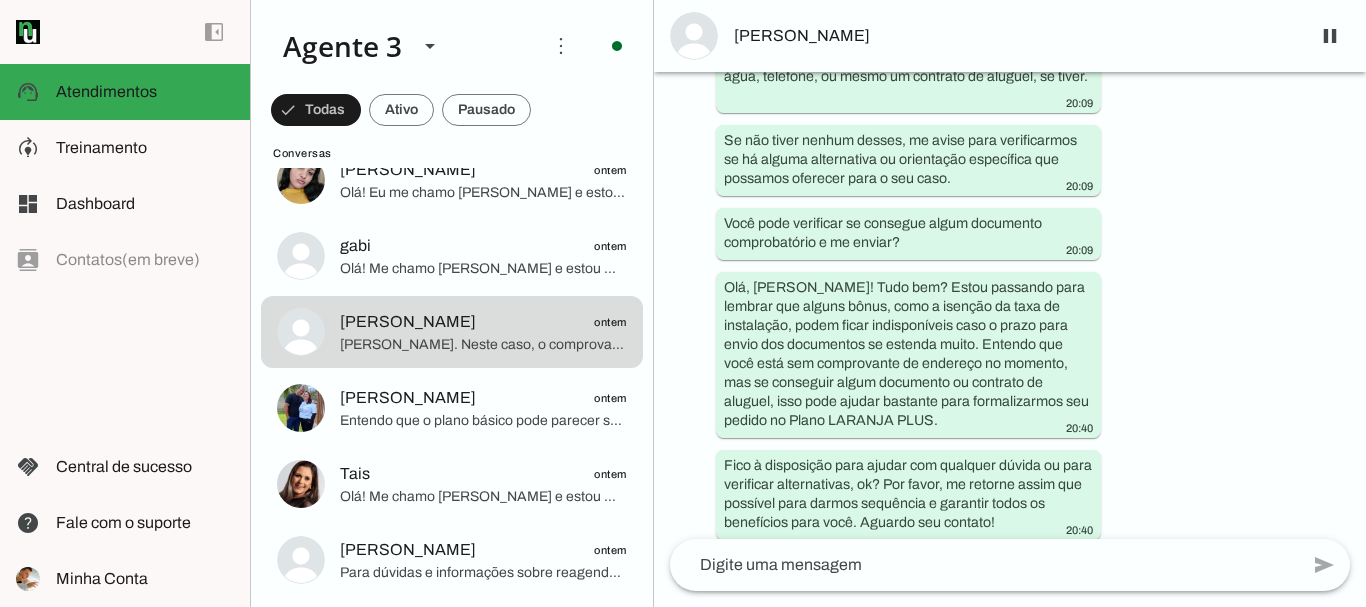 scroll, scrollTop: 4430, scrollLeft: 0, axis: vertical 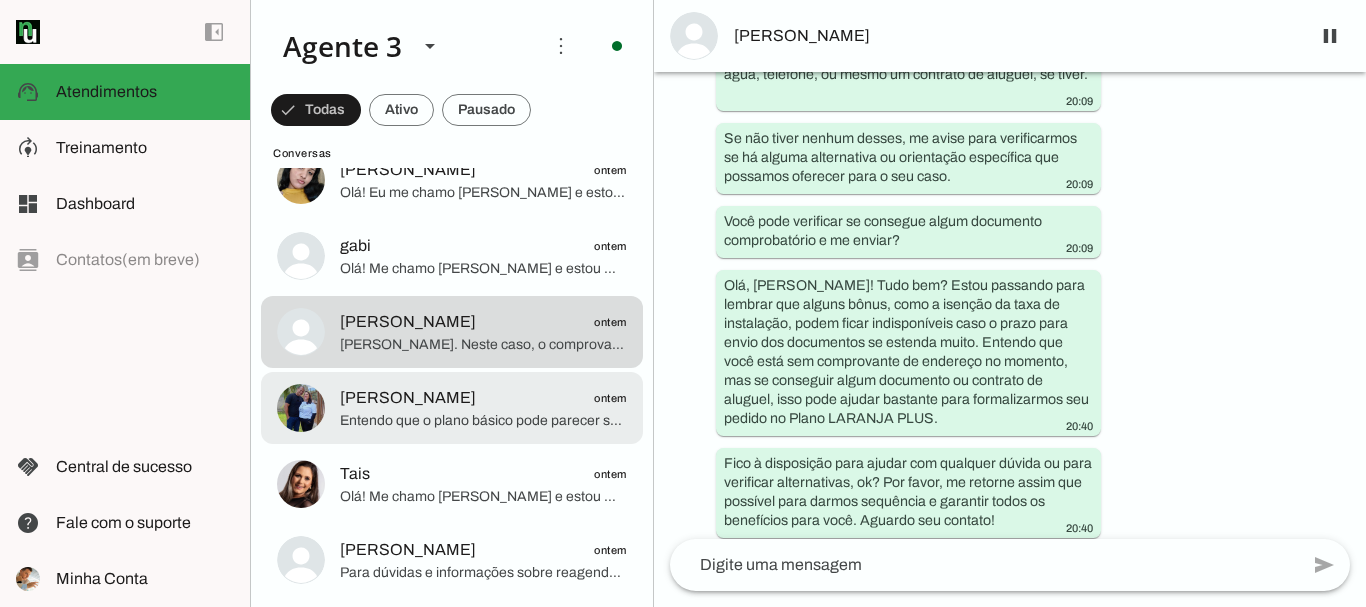 click on "[PERSON_NAME]" 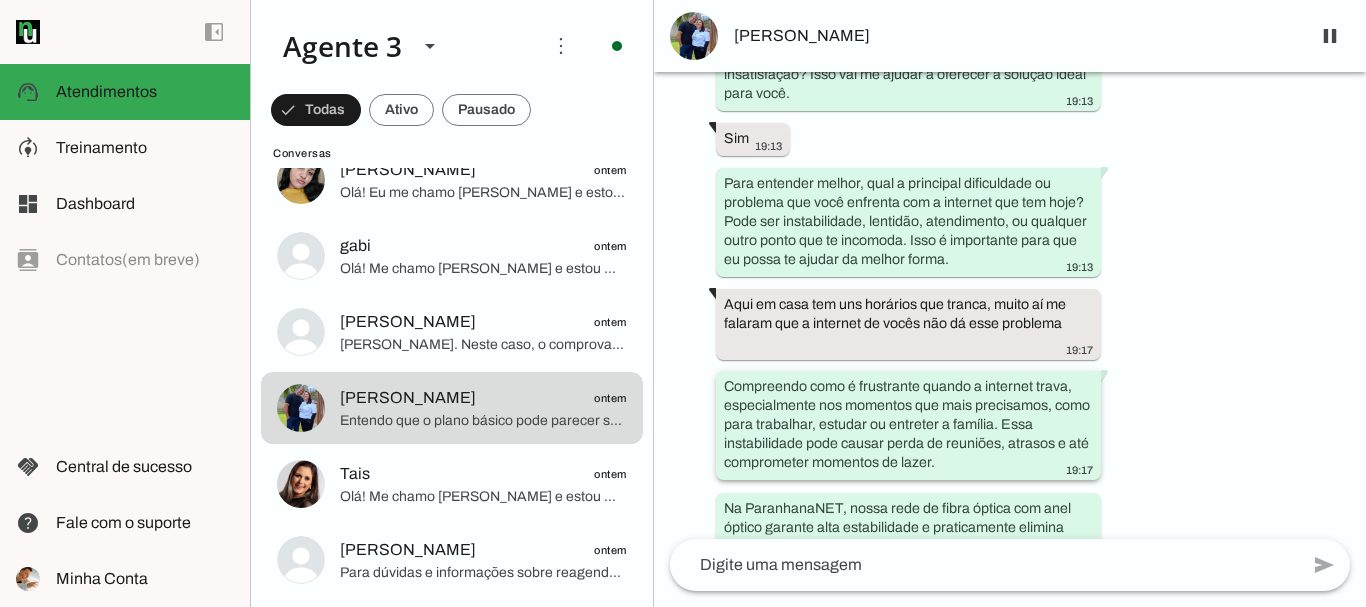 scroll, scrollTop: 1899, scrollLeft: 0, axis: vertical 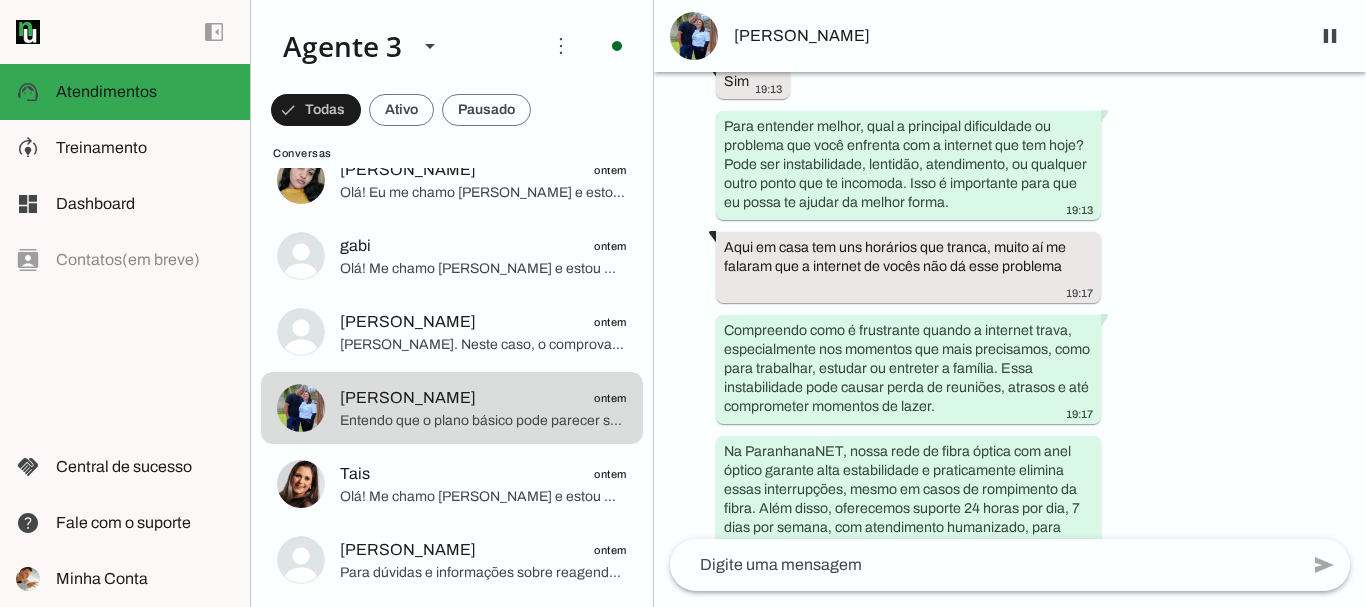click on "Agente ativado
há cerca de 14 horas
Olá! Tenho interesse e queria mais informações, por favor. Boa noite. Qual é o valor da internet 19:06
Boa noite! Me chamo [PERSON_NAME] e estou muito feliz em ter a oportunidade de falar com você. A ParanhanaNET é líder de mercado no [GEOGRAPHIC_DATA], reconhecida por oferecer a banda larga mais rápida da região, estando no top 3 do [GEOGRAPHIC_DATA] e no Top 10 do [GEOGRAPHIC_DATA], segundo o site [DOMAIN_NAME]. Além disso, somos reconhecidos pela qualidade do nosso atendimento e suporte técnico. 19:06 Antes de falar dos planos e valores, gostaria de destacar algumas vantagens que fazem a ParanhanaNET ser diferente: 19:06 19:06 Para seguir com as opções e valores, preciso confirmar seu endereço completo para verificar se temos cobertura e disponibilidade ali. Poderia me informar o nome da rua, número, bairro e cidade? Também preciso do seu nome para continuar. 19:06 Sim" at bounding box center [1010, 305] 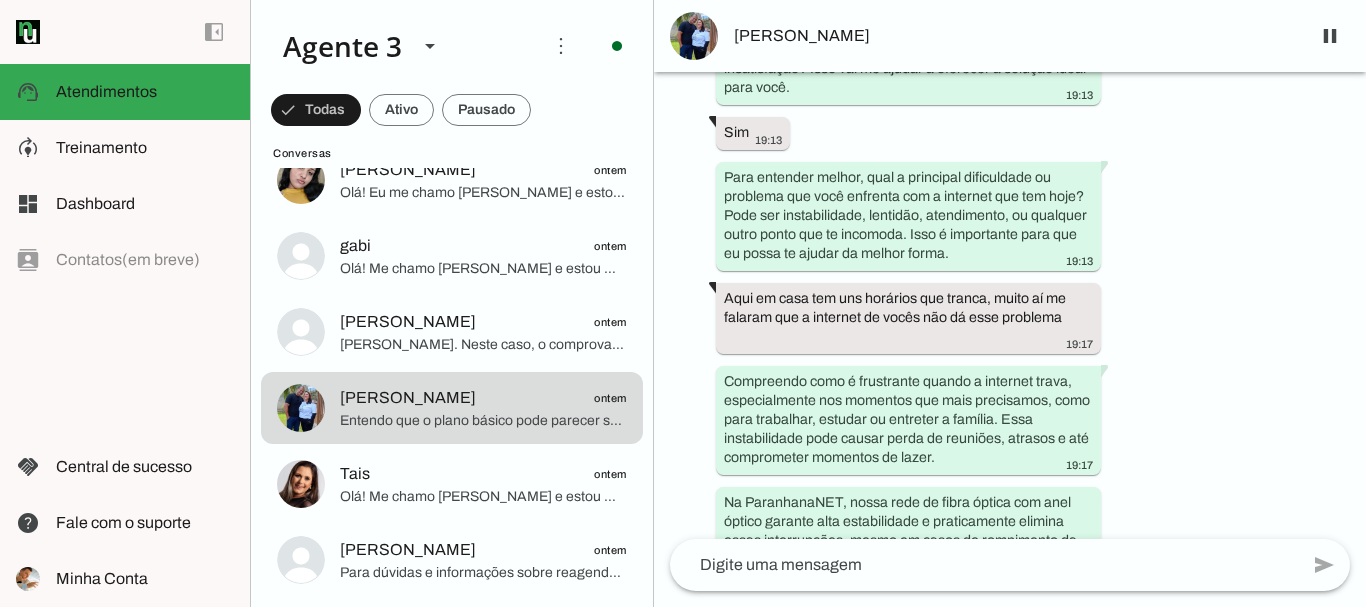 scroll, scrollTop: 1799, scrollLeft: 0, axis: vertical 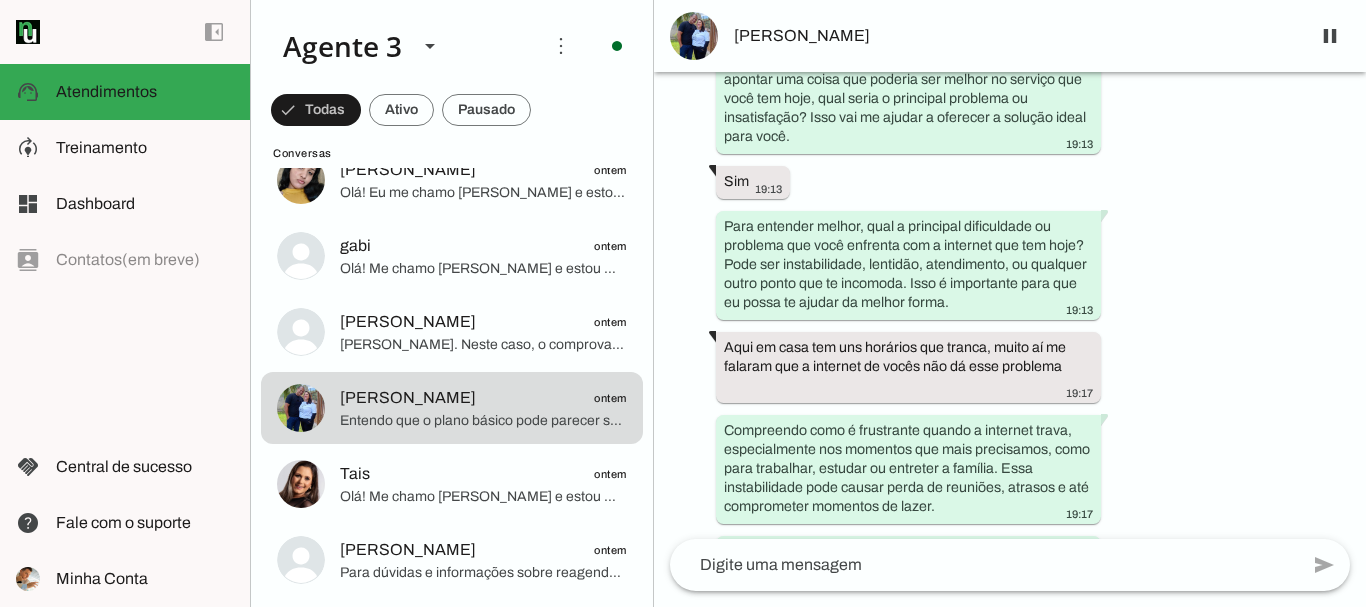 click on "Agente ativado
há cerca de 14 horas
Olá! Tenho interesse e queria mais informações, por favor. Boa noite. Qual é o valor da internet 19:06
Boa noite! Me chamo [PERSON_NAME] e estou muito feliz em ter a oportunidade de falar com você. A ParanhanaNET é líder de mercado no [GEOGRAPHIC_DATA], reconhecida por oferecer a banda larga mais rápida da região, estando no top 3 do [GEOGRAPHIC_DATA] e no Top 10 do [GEOGRAPHIC_DATA], segundo o site [DOMAIN_NAME]. Além disso, somos reconhecidos pela qualidade do nosso atendimento e suporte técnico. 19:06 Antes de falar dos planos e valores, gostaria de destacar algumas vantagens que fazem a ParanhanaNET ser diferente: 19:06 19:06 Para seguir com as opções e valores, preciso confirmar seu endereço completo para verificar se temos cobertura e disponibilidade ali. Poderia me informar o nome da rua, número, bairro e cidade? Também preciso do seu nome para continuar. 19:06 Sim" at bounding box center [1010, 305] 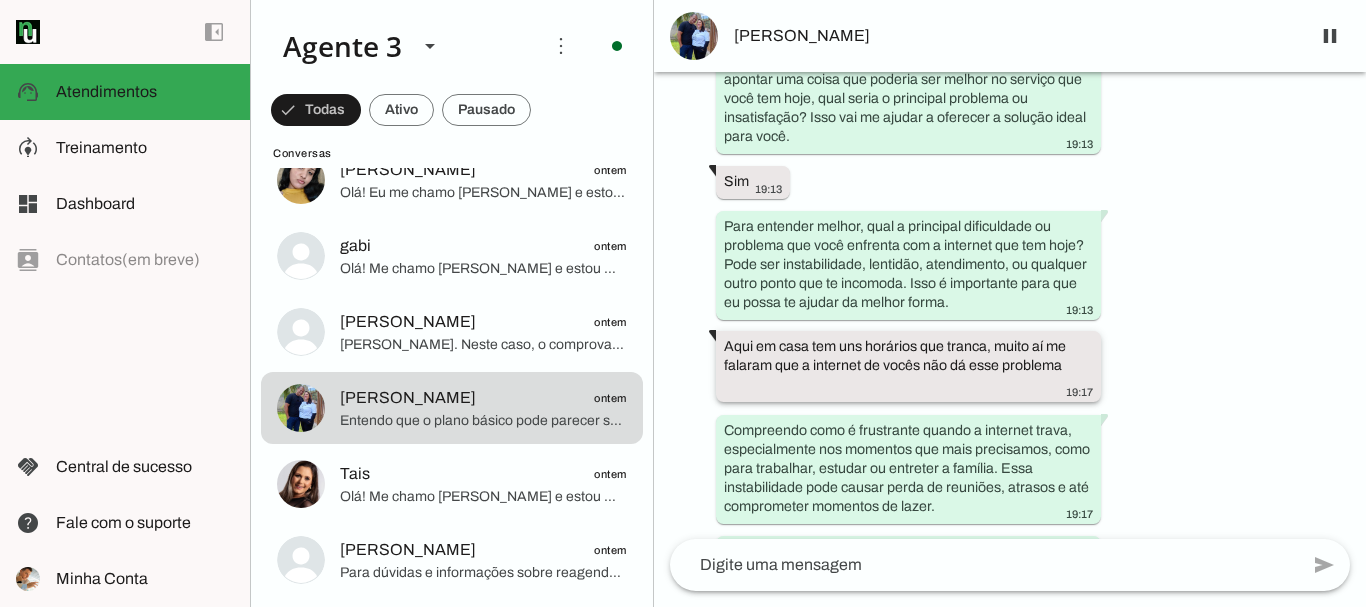 drag, startPoint x: 861, startPoint y: 257, endPoint x: 827, endPoint y: 316, distance: 68.09552 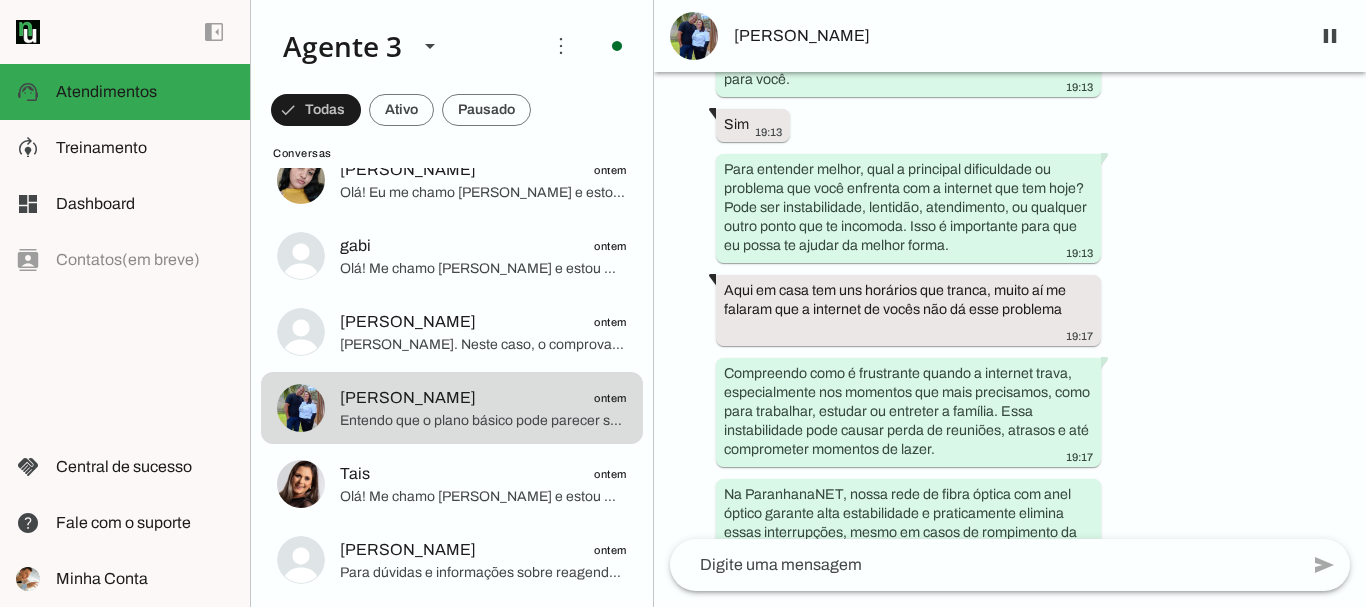 click on "Agente ativado
há cerca de 14 horas
Olá! Tenho interesse e queria mais informações, por favor. Boa noite. Qual é o valor da internet 19:06
Boa noite! Me chamo [PERSON_NAME] e estou muito feliz em ter a oportunidade de falar com você. A ParanhanaNET é líder de mercado no [GEOGRAPHIC_DATA], reconhecida por oferecer a banda larga mais rápida da região, estando no top 3 do [GEOGRAPHIC_DATA] e no Top 10 do [GEOGRAPHIC_DATA], segundo o site [DOMAIN_NAME]. Além disso, somos reconhecidos pela qualidade do nosso atendimento e suporte técnico. 19:06 Antes de falar dos planos e valores, gostaria de destacar algumas vantagens que fazem a ParanhanaNET ser diferente: 19:06 19:06 Para seguir com as opções e valores, preciso confirmar seu endereço completo para verificar se temos cobertura e disponibilidade ali. Poderia me informar o nome da rua, número, bairro e cidade? Também preciso do seu nome para continuar. 19:06 Sim" at bounding box center (1010, 305) 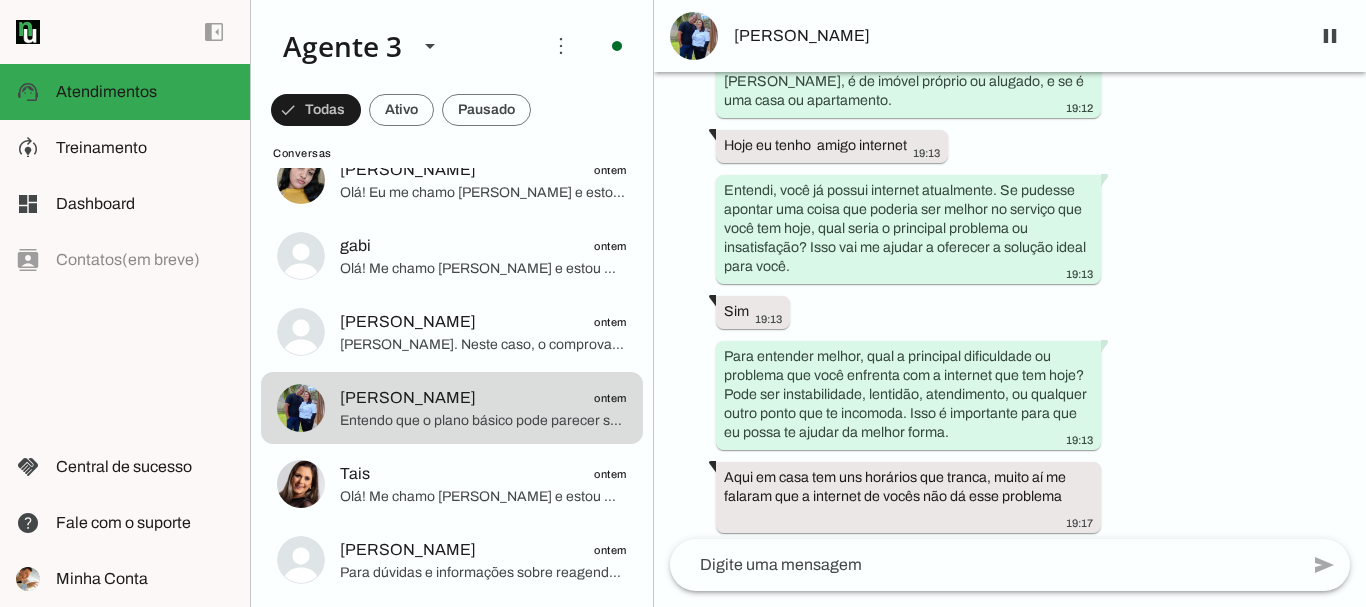 scroll, scrollTop: 1726, scrollLeft: 0, axis: vertical 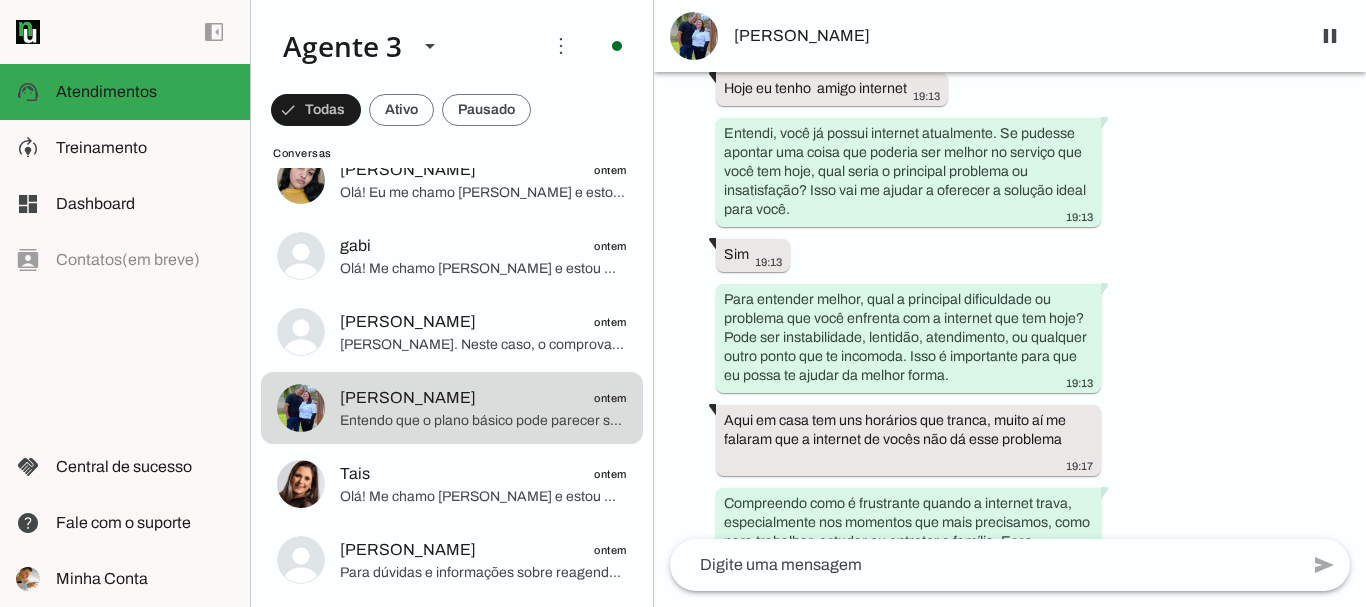 click on "Agente ativado
há cerca de 14 horas
Olá! Tenho interesse e queria mais informações, por favor. Boa noite. Qual é o valor da internet 19:06
Boa noite! Me chamo [PERSON_NAME] e estou muito feliz em ter a oportunidade de falar com você. A ParanhanaNET é líder de mercado no [GEOGRAPHIC_DATA], reconhecida por oferecer a banda larga mais rápida da região, estando no top 3 do [GEOGRAPHIC_DATA] e no Top 10 do [GEOGRAPHIC_DATA], segundo o site [DOMAIN_NAME]. Além disso, somos reconhecidos pela qualidade do nosso atendimento e suporte técnico. 19:06 Antes de falar dos planos e valores, gostaria de destacar algumas vantagens que fazem a ParanhanaNET ser diferente: 19:06 19:06 Para seguir com as opções e valores, preciso confirmar seu endereço completo para verificar se temos cobertura e disponibilidade ali. Poderia me informar o nome da rua, número, bairro e cidade? Também preciso do seu nome para continuar. 19:06 Sim" at bounding box center (1010, 305) 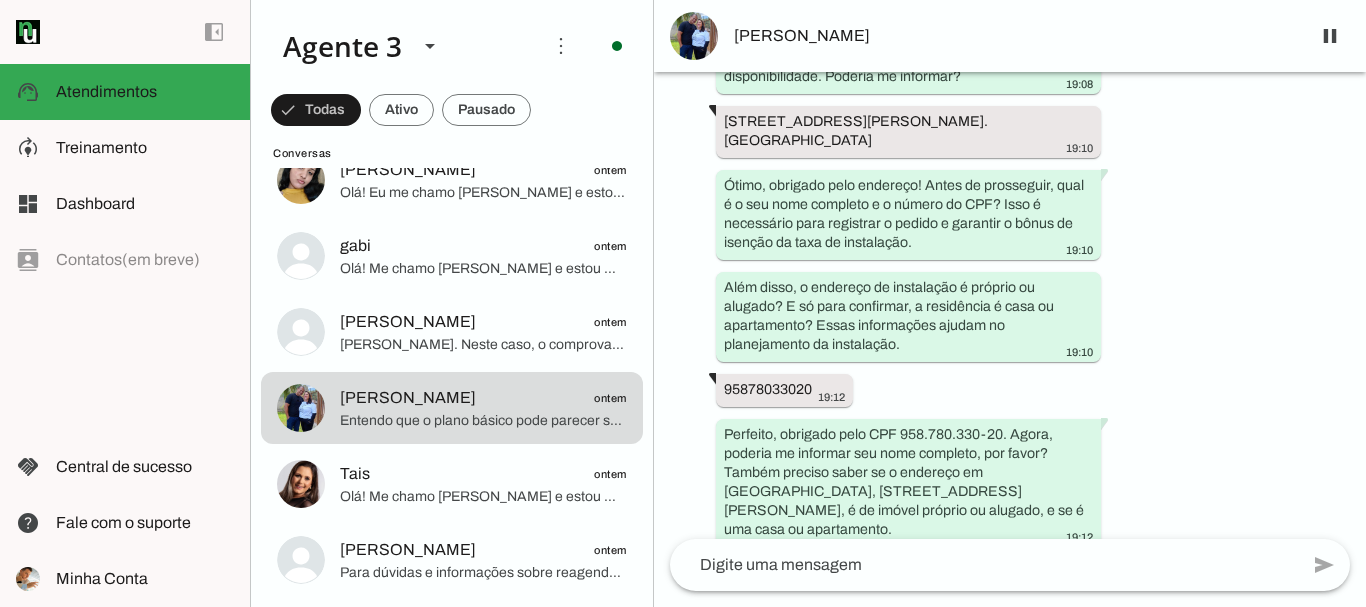scroll, scrollTop: 1297, scrollLeft: 0, axis: vertical 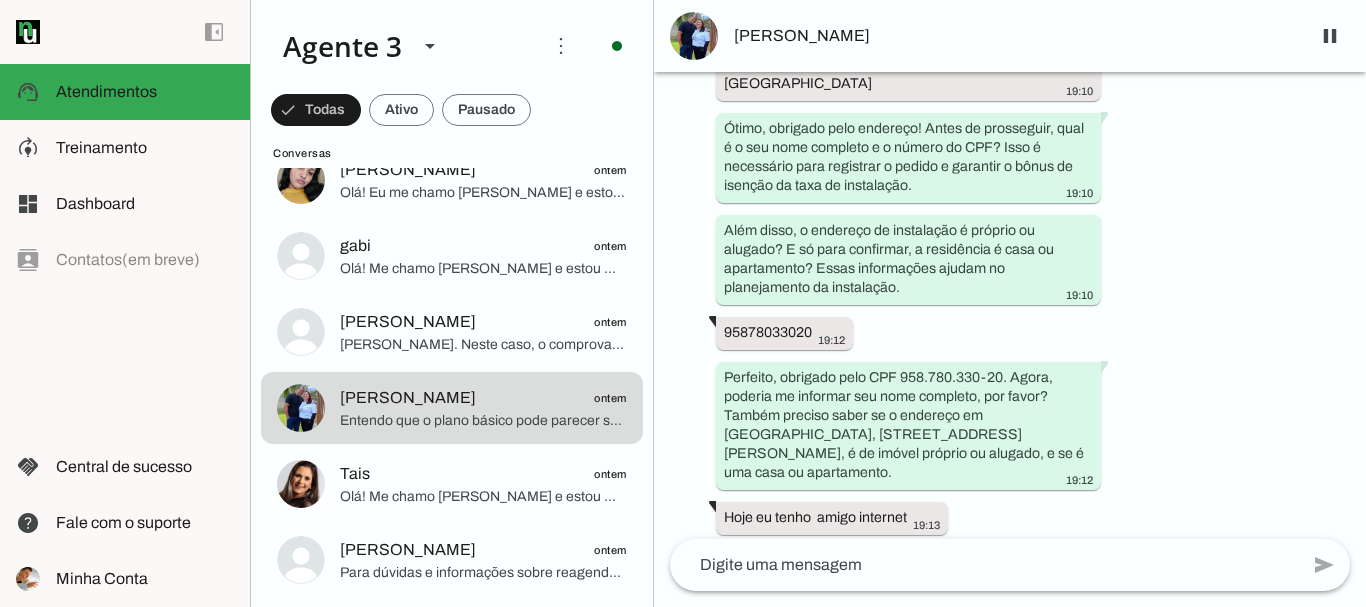 click on "Agente ativado
há cerca de 14 horas
Olá! Tenho interesse e queria mais informações, por favor. Boa noite. Qual é o valor da internet 19:06
Boa noite! Me chamo [PERSON_NAME] e estou muito feliz em ter a oportunidade de falar com você. A ParanhanaNET é líder de mercado no [GEOGRAPHIC_DATA], reconhecida por oferecer a banda larga mais rápida da região, estando no top 3 do [GEOGRAPHIC_DATA] e no Top 10 do [GEOGRAPHIC_DATA], segundo o site [DOMAIN_NAME]. Além disso, somos reconhecidos pela qualidade do nosso atendimento e suporte técnico. 19:06 Antes de falar dos planos e valores, gostaria de destacar algumas vantagens que fazem a ParanhanaNET ser diferente: 19:06 19:06 Para seguir com as opções e valores, preciso confirmar seu endereço completo para verificar se temos cobertura e disponibilidade ali. Poderia me informar o nome da rua, número, bairro e cidade? Também preciso do seu nome para continuar. 19:06 Sim" at bounding box center (1010, 305) 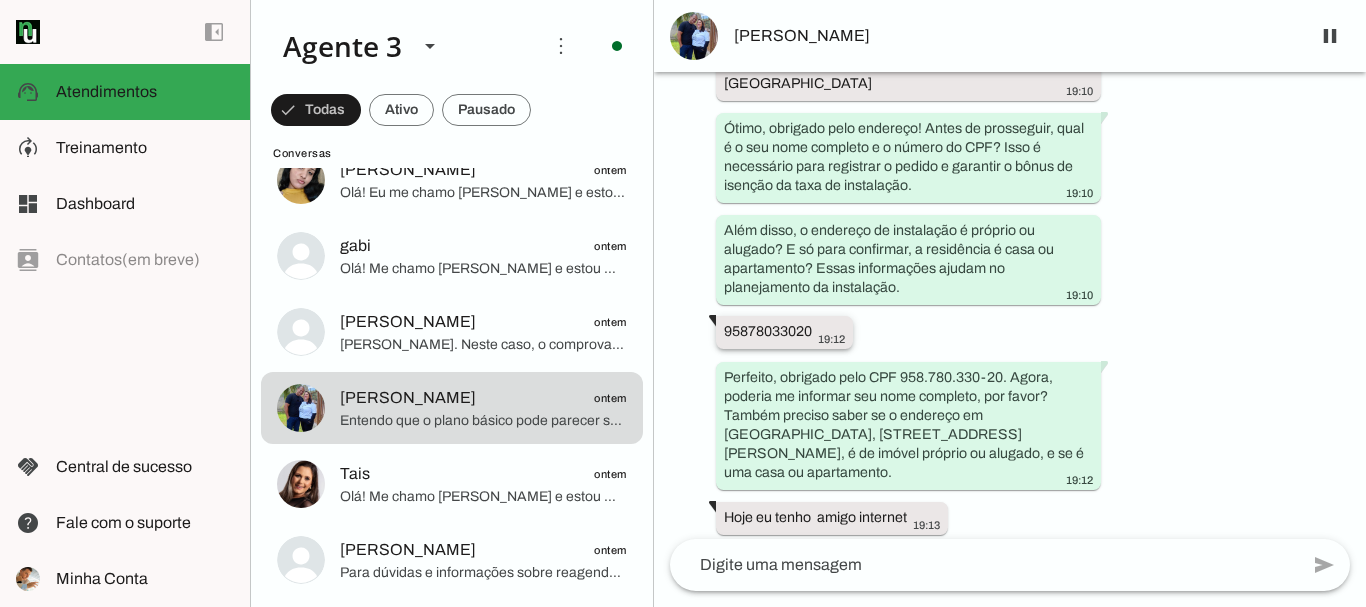 click on "95878033020" at bounding box center [0, 0] 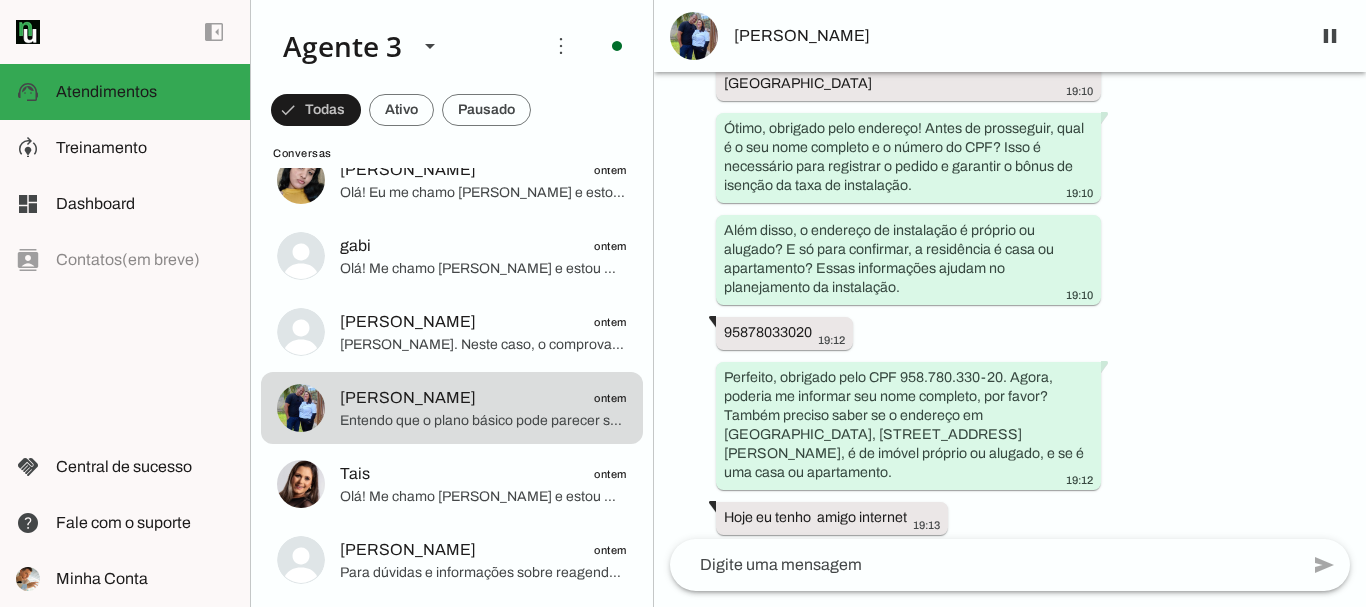 click on "Agente ativado
há cerca de 14 horas
Olá! Tenho interesse e queria mais informações, por favor. Boa noite. Qual é o valor da internet 19:06
Boa noite! Me chamo [PERSON_NAME] e estou muito feliz em ter a oportunidade de falar com você. A ParanhanaNET é líder de mercado no [GEOGRAPHIC_DATA], reconhecida por oferecer a banda larga mais rápida da região, estando no top 3 do [GEOGRAPHIC_DATA] e no Top 10 do [GEOGRAPHIC_DATA], segundo o site [DOMAIN_NAME]. Além disso, somos reconhecidos pela qualidade do nosso atendimento e suporte técnico. 19:06 Antes de falar dos planos e valores, gostaria de destacar algumas vantagens que fazem a ParanhanaNET ser diferente: 19:06 19:06 Para seguir com as opções e valores, preciso confirmar seu endereço completo para verificar se temos cobertura e disponibilidade ali. Poderia me informar o nome da rua, número, bairro e cidade? Também preciso do seu nome para continuar. 19:06 Sim" at bounding box center (1010, 305) 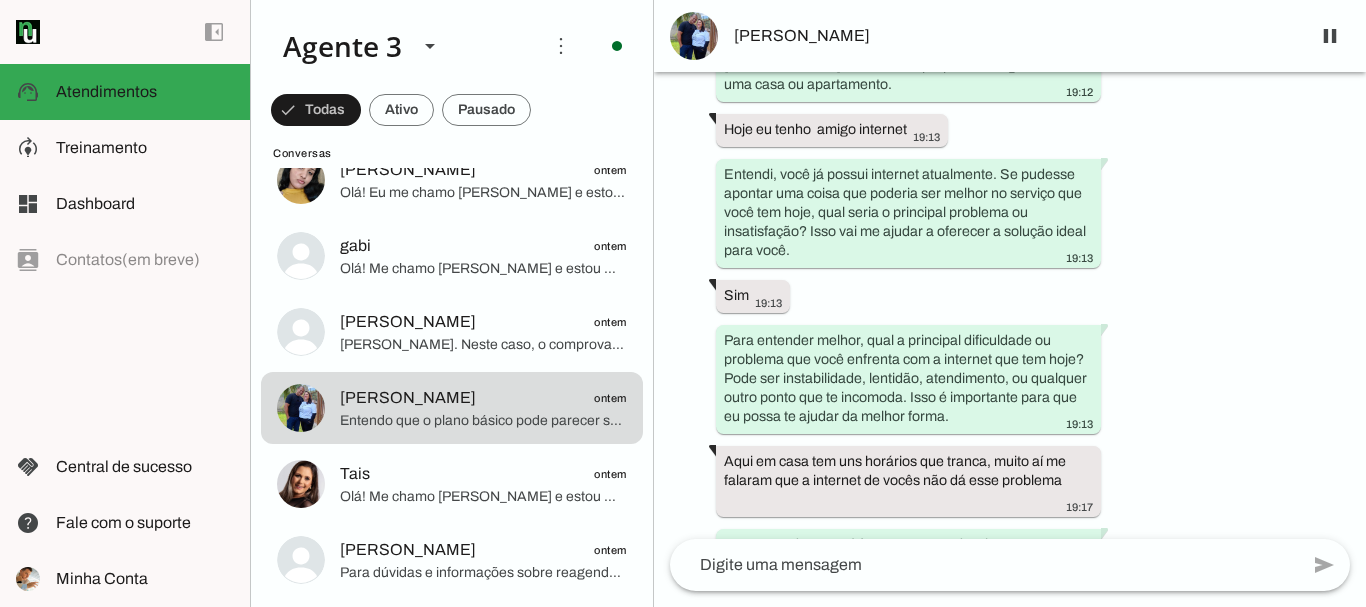 scroll, scrollTop: 1697, scrollLeft: 0, axis: vertical 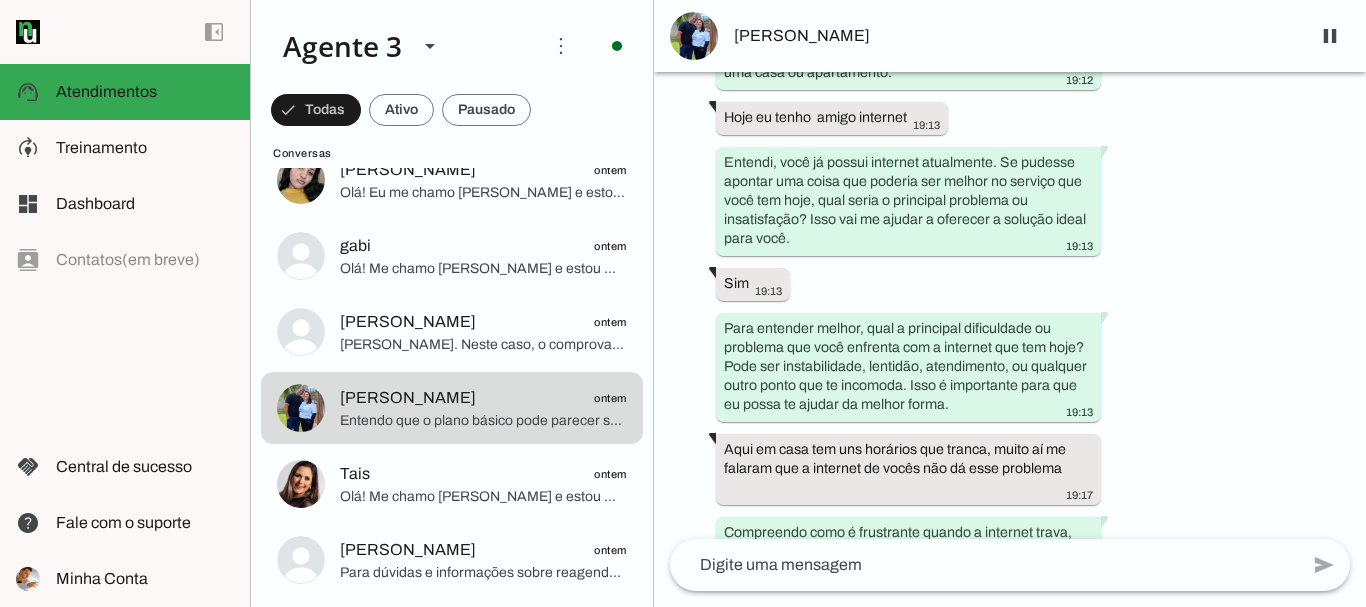 click on "Agente ativado
há cerca de 14 horas
Olá! Tenho interesse e queria mais informações, por favor. Boa noite. Qual é o valor da internet 19:06
Boa noite! Me chamo [PERSON_NAME] e estou muito feliz em ter a oportunidade de falar com você. A ParanhanaNET é líder de mercado no [GEOGRAPHIC_DATA], reconhecida por oferecer a banda larga mais rápida da região, estando no top 3 do [GEOGRAPHIC_DATA] e no Top 10 do [GEOGRAPHIC_DATA], segundo o site [DOMAIN_NAME]. Além disso, somos reconhecidos pela qualidade do nosso atendimento e suporte técnico. 19:06 Antes de falar dos planos e valores, gostaria de destacar algumas vantagens que fazem a ParanhanaNET ser diferente: 19:06 19:06 Para seguir com as opções e valores, preciso confirmar seu endereço completo para verificar se temos cobertura e disponibilidade ali. Poderia me informar o nome da rua, número, bairro e cidade? Também preciso do seu nome para continuar. 19:06 Sim" at bounding box center (1010, 305) 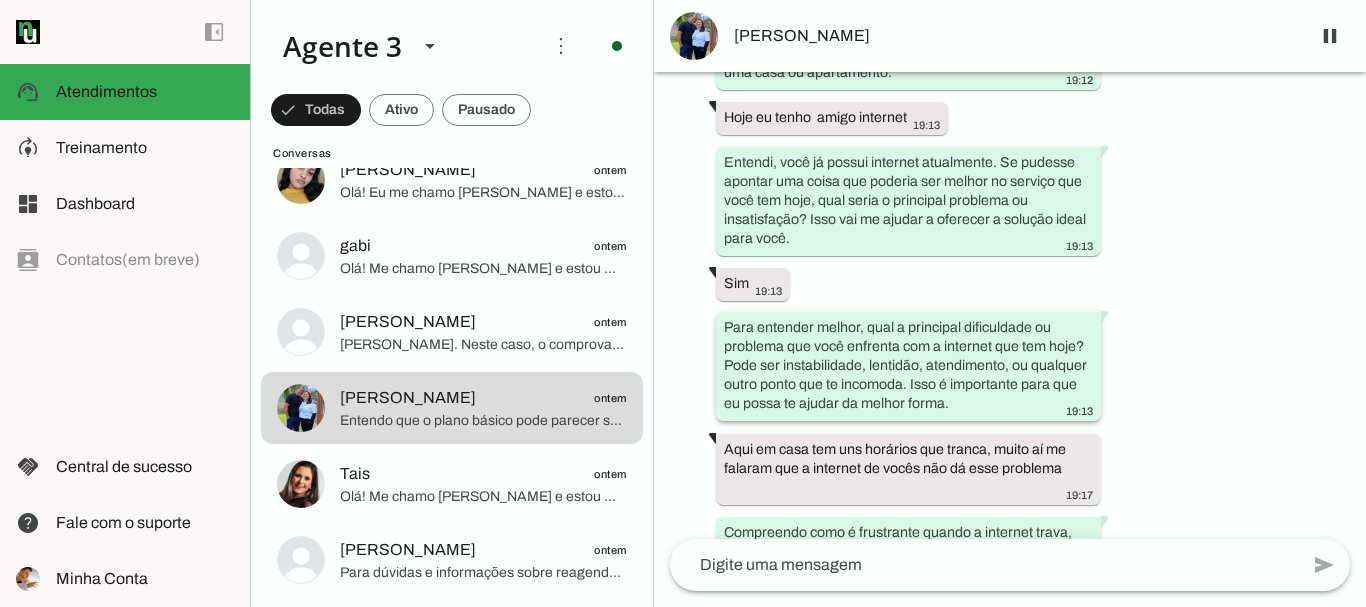 scroll, scrollTop: 1754, scrollLeft: 0, axis: vertical 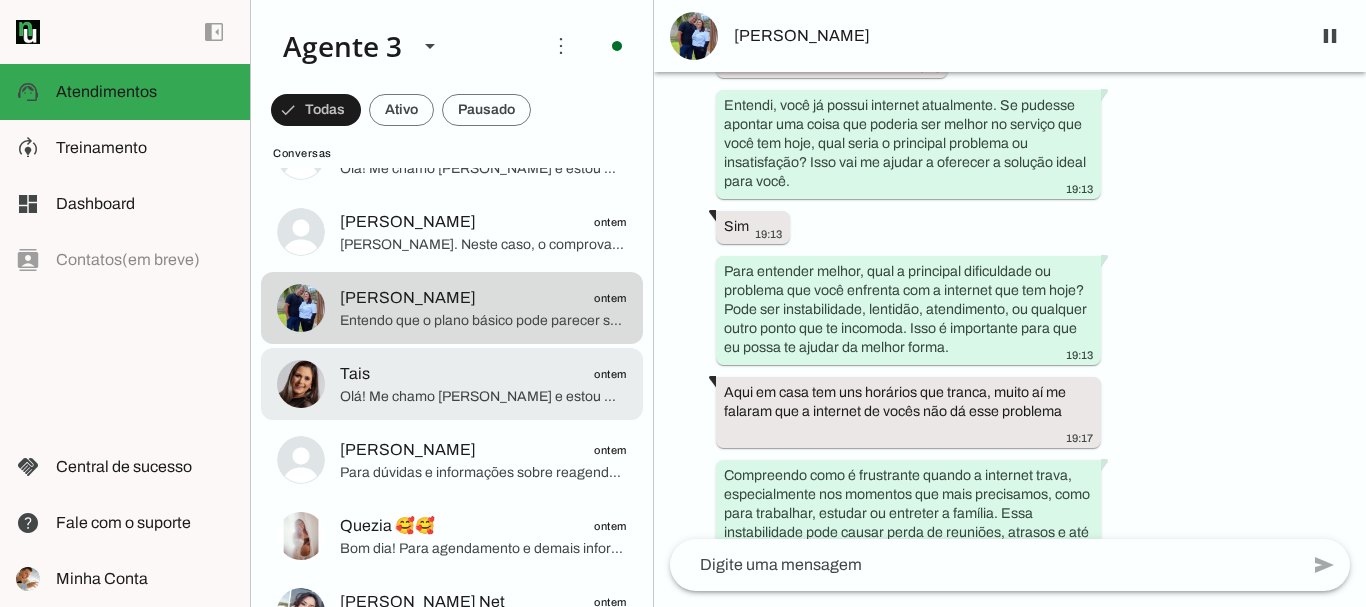 click on "Tais
ontem" 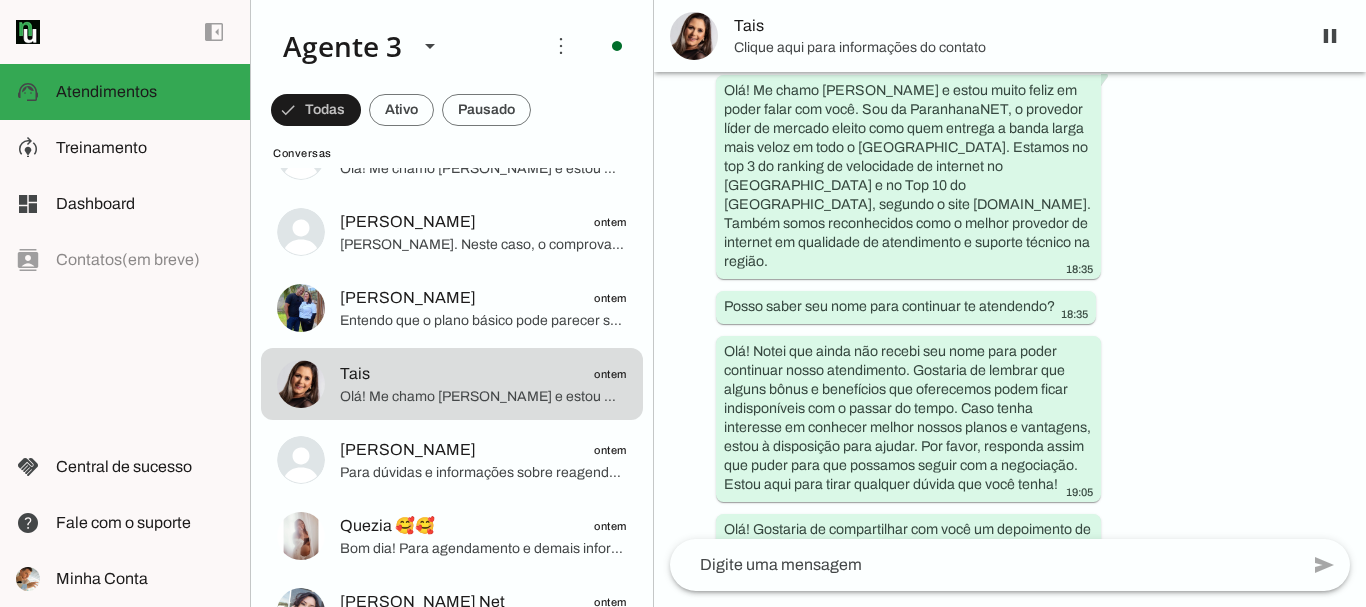 scroll, scrollTop: 0, scrollLeft: 0, axis: both 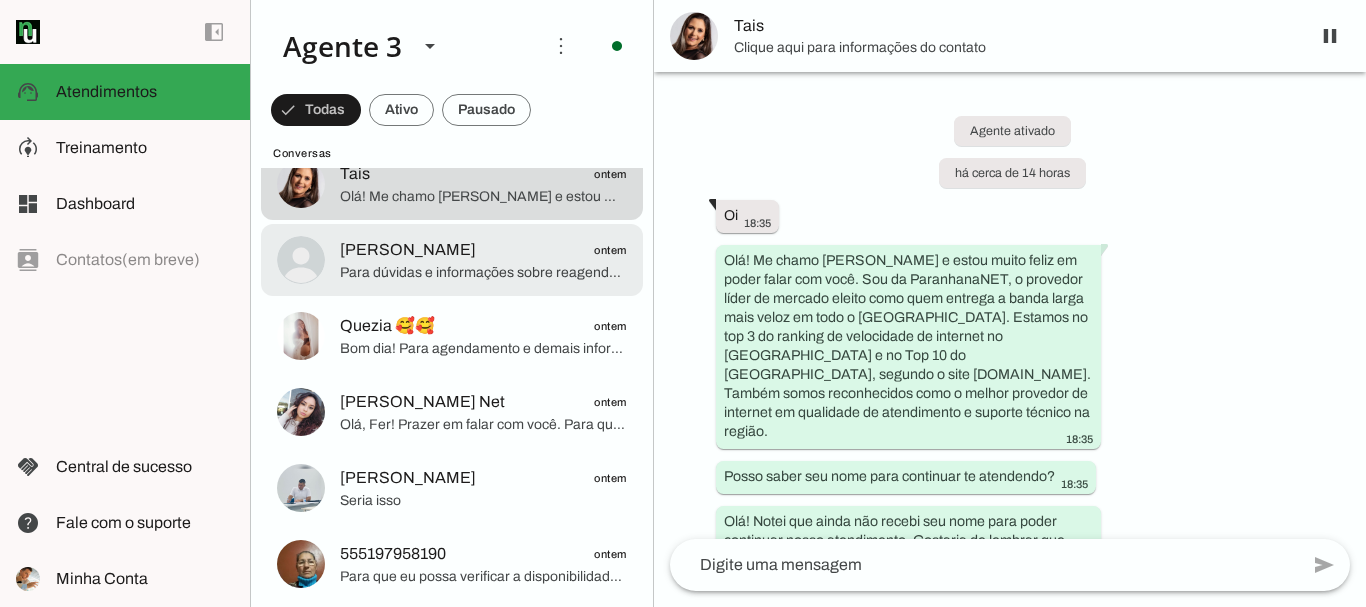 click on "[PERSON_NAME]
ontem" 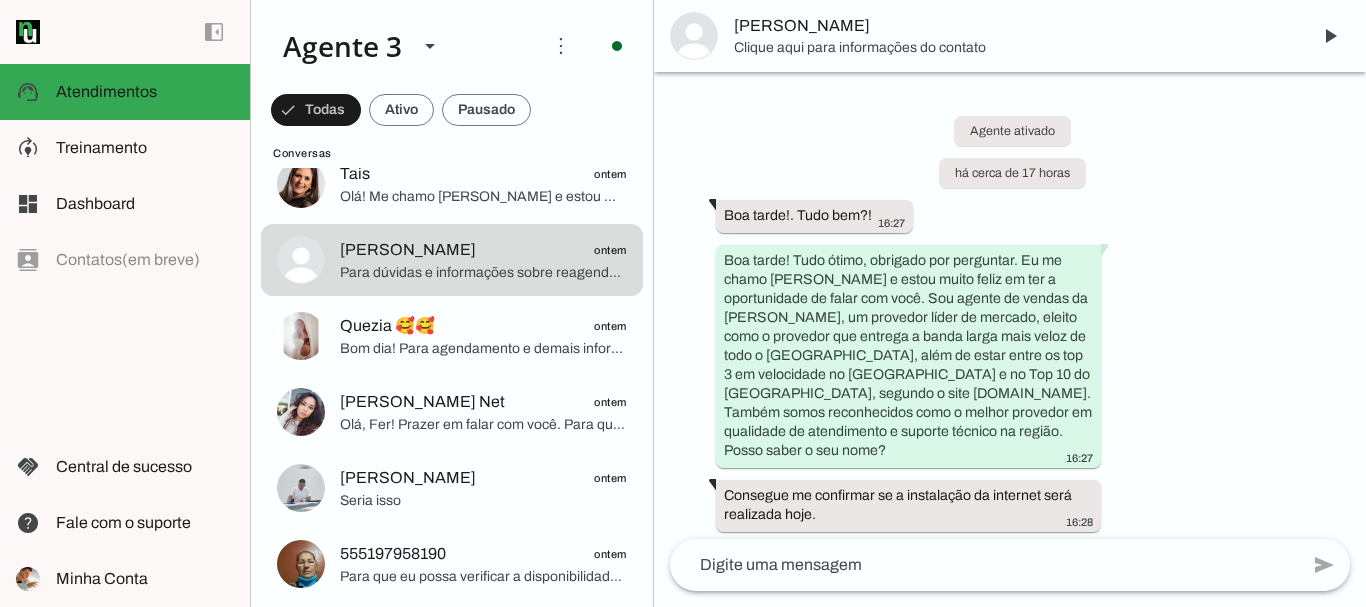 scroll, scrollTop: 2078, scrollLeft: 0, axis: vertical 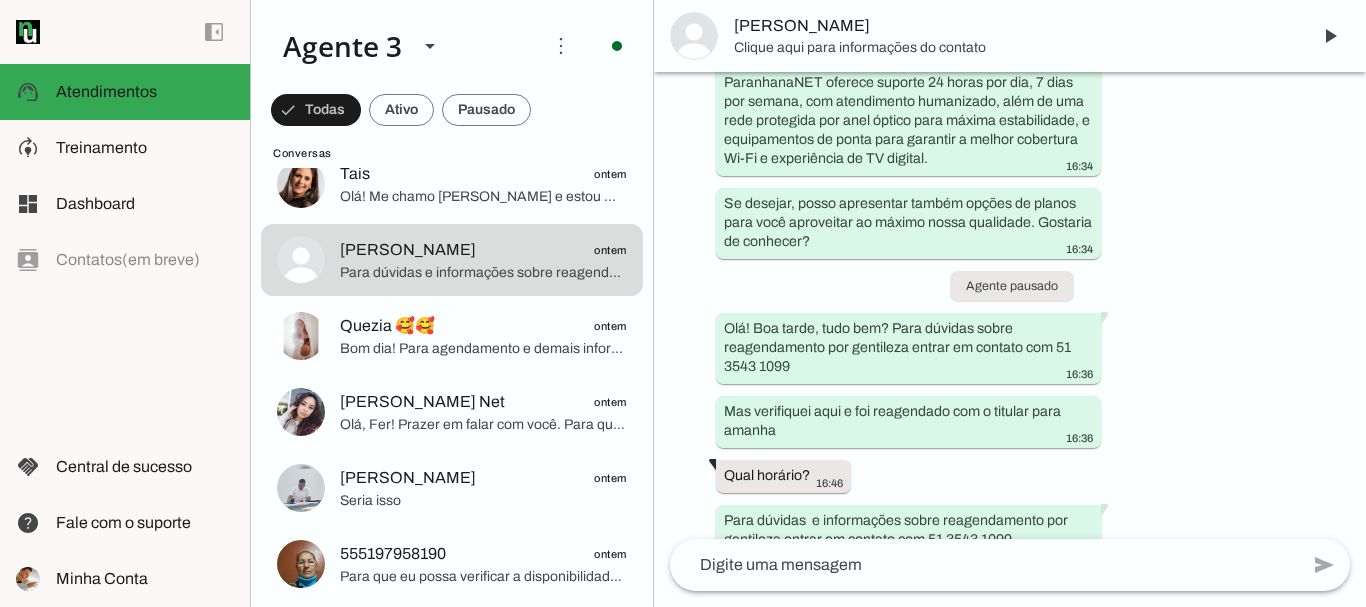 click on "Agente ativado
há cerca de 17 horas
Boa tarde!. Tudo bem?! 16:27
Boa tarde! Tudo ótimo, obrigado por perguntar. Eu me chamo [PERSON_NAME] e estou muito feliz em ter a oportunidade de falar com você. Sou agente de vendas da [PERSON_NAME], um provedor líder de mercado, eleito como o provedor que entrega a banda larga mais veloz de todo o [GEOGRAPHIC_DATA], além de estar entre os top 3 em velocidade no [GEOGRAPHIC_DATA] e no Top 10 do [GEOGRAPHIC_DATA], segundo o site [DOMAIN_NAME]. Também somos reconhecidos como o melhor provedor em qualidade de atendimento e suporte técnico na região. Posso saber o seu nome? 16:27
Consegue me confirmar se a instalação da internet será realizada hoje. 16:28
16:28
[PERSON_NAME], acho que estava agendado para hoje às 16h 16:29
16:29
[STREET_ADDRESS][PERSON_NAME]. Bairro [GEOGRAPHIC_DATA]. Taquara 16:30" at bounding box center [1010, 305] 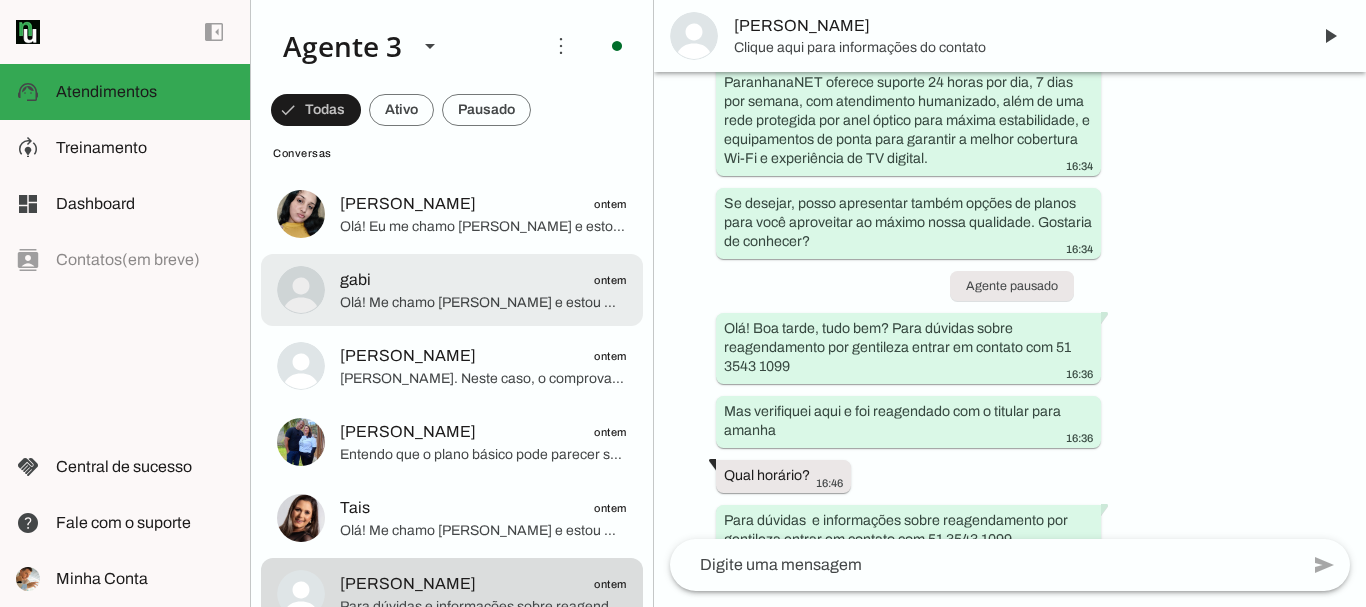 scroll, scrollTop: 0, scrollLeft: 0, axis: both 